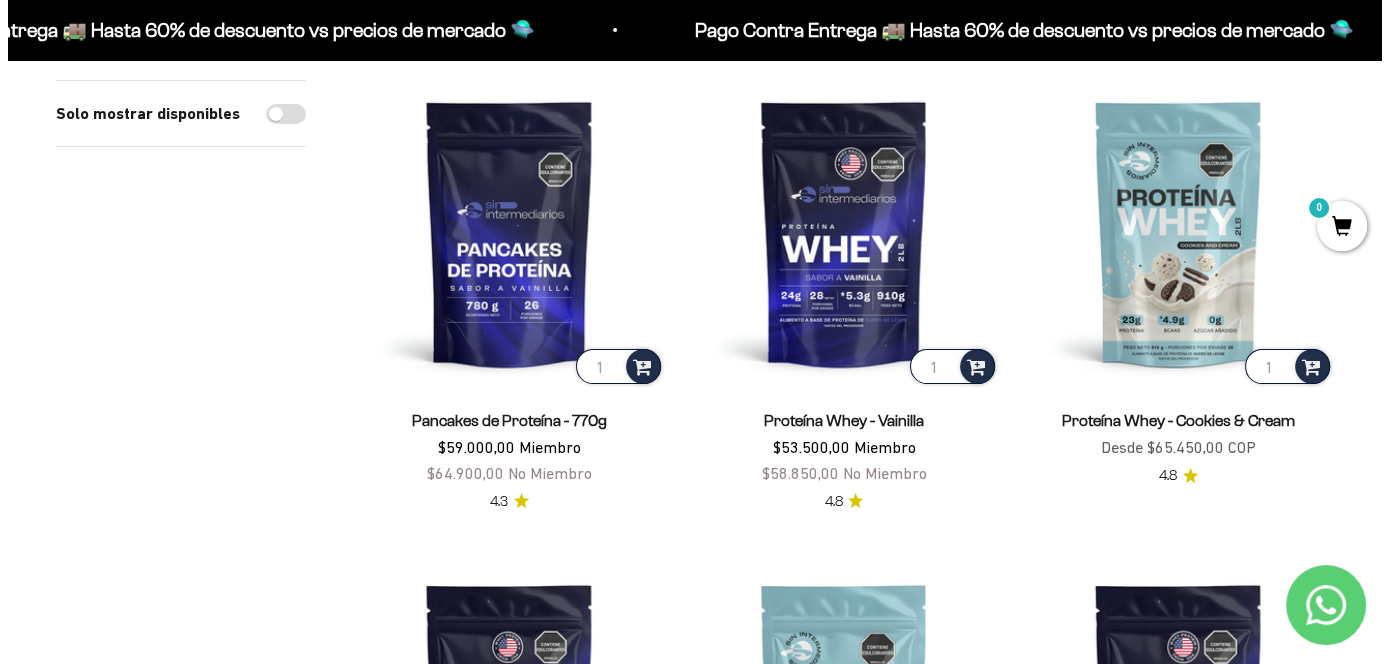 scroll, scrollTop: 0, scrollLeft: 0, axis: both 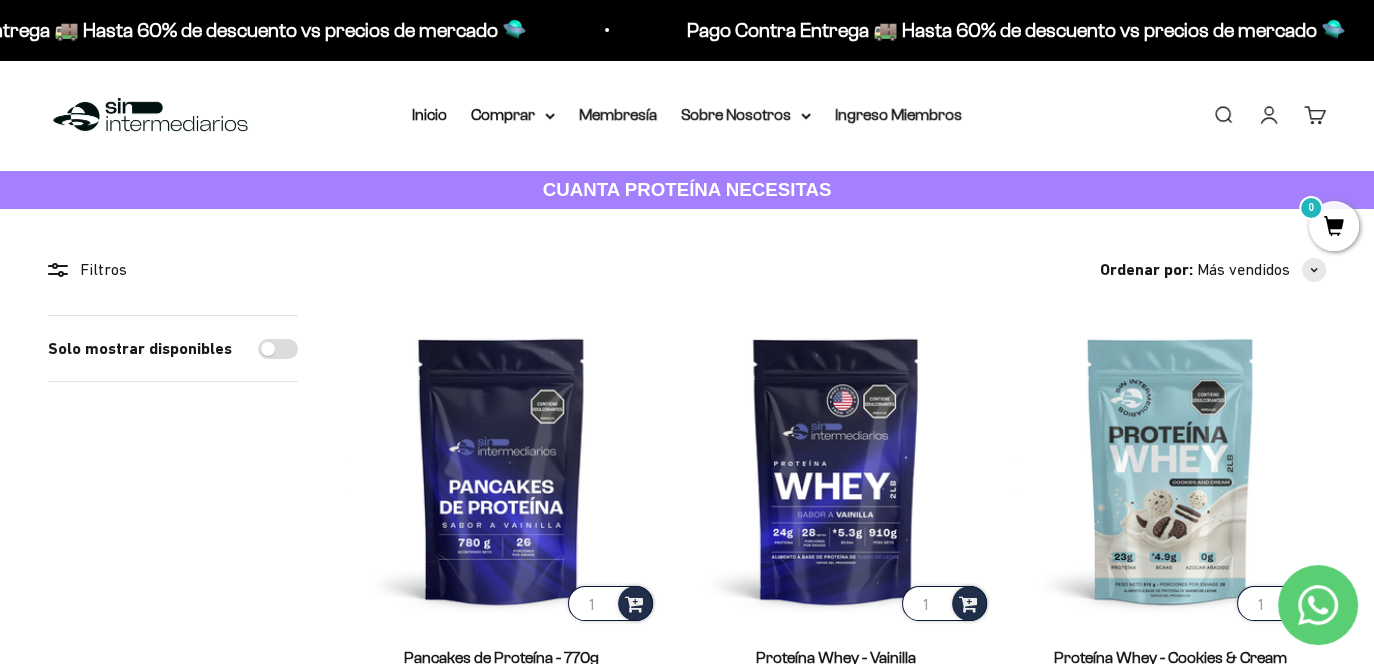 click on "Buscar" at bounding box center (1223, 115) 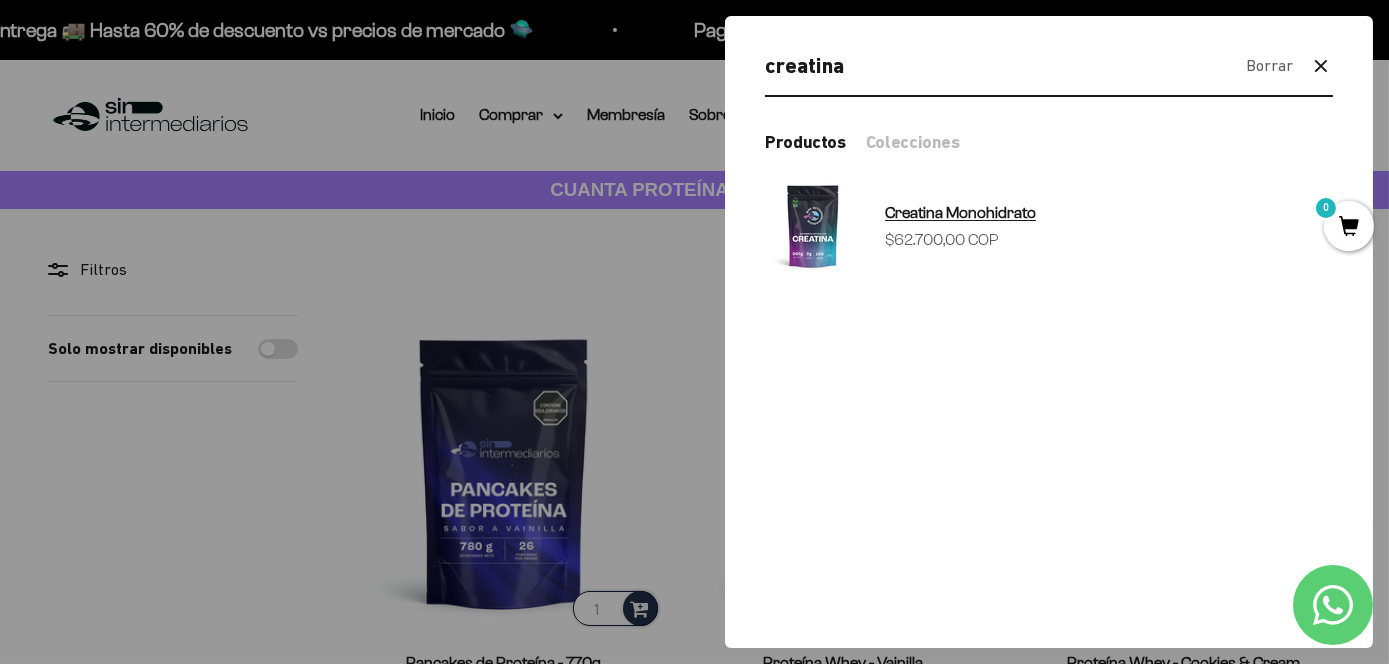 type on "creatina" 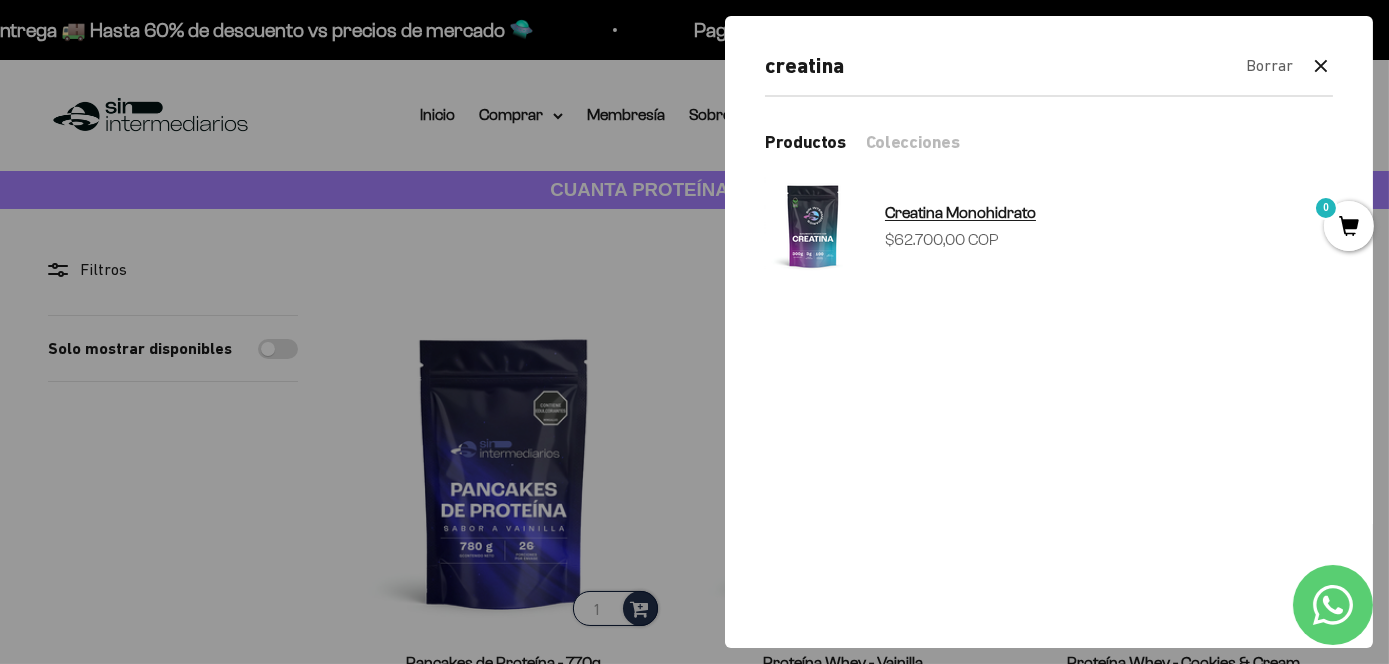click on "Creatina Monohidrato" at bounding box center (960, 212) 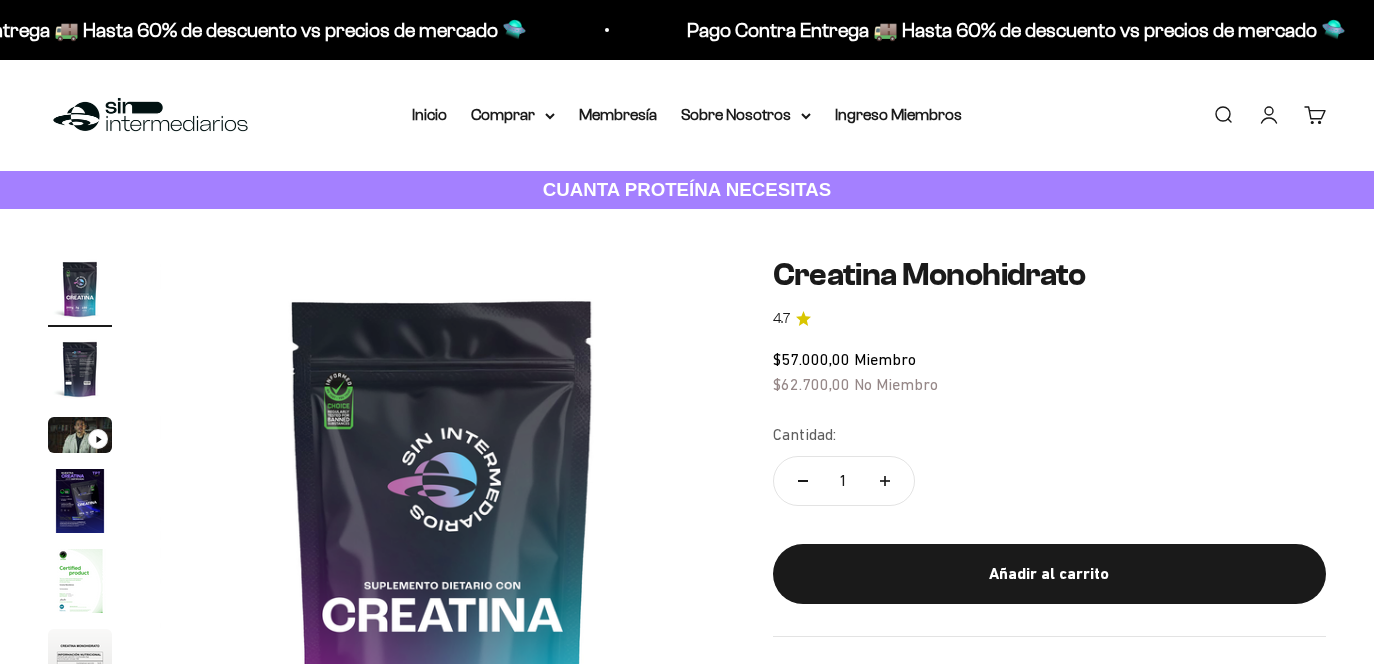 scroll, scrollTop: 0, scrollLeft: 0, axis: both 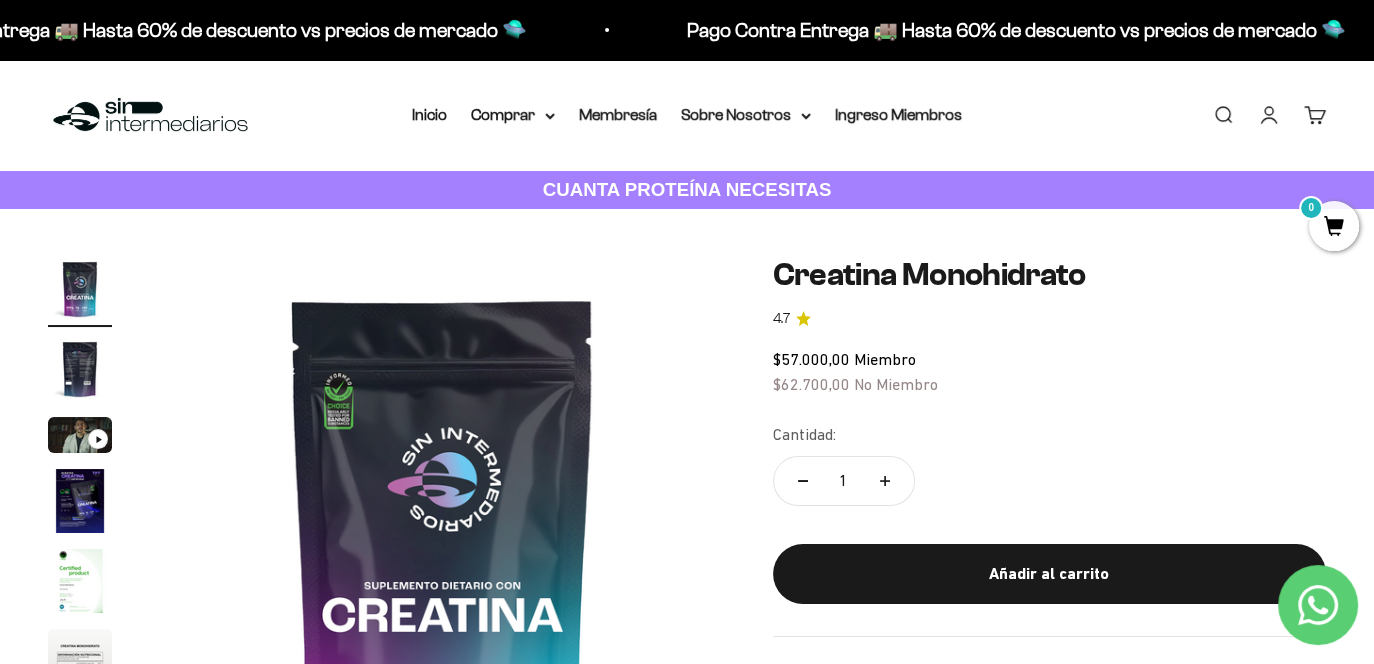 click at bounding box center [80, 435] 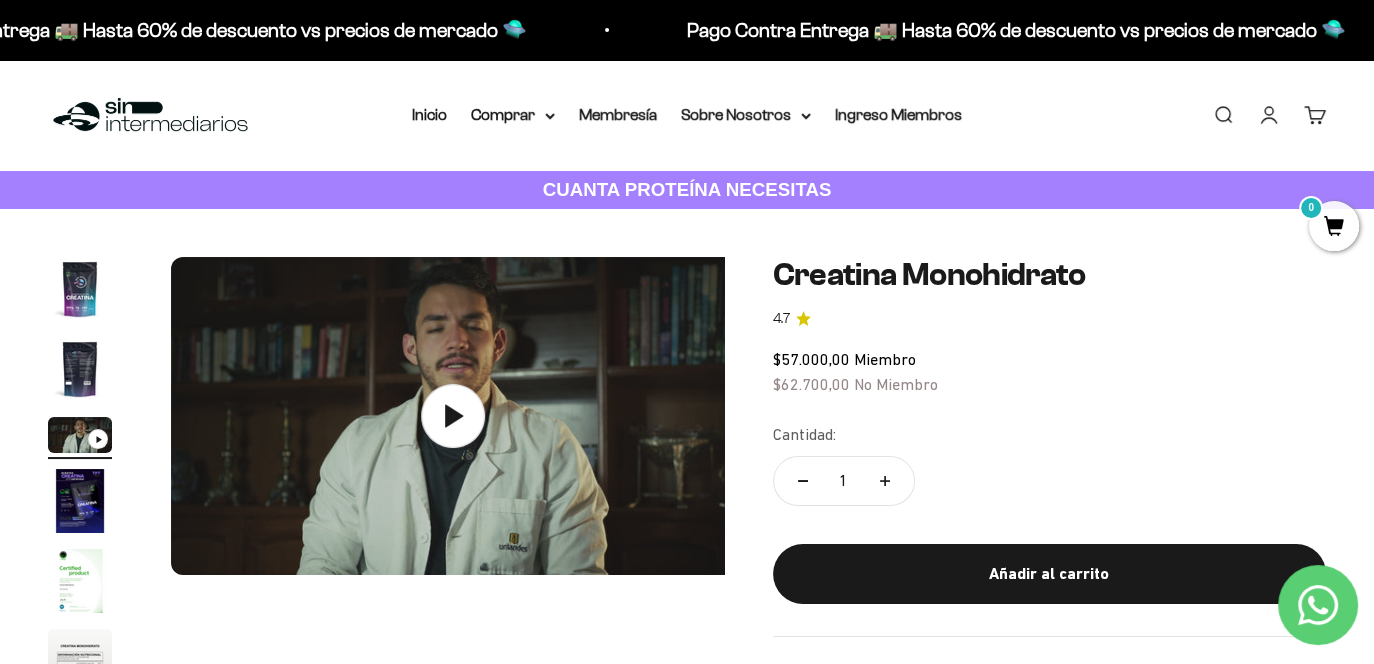scroll, scrollTop: 0, scrollLeft: 1152, axis: horizontal 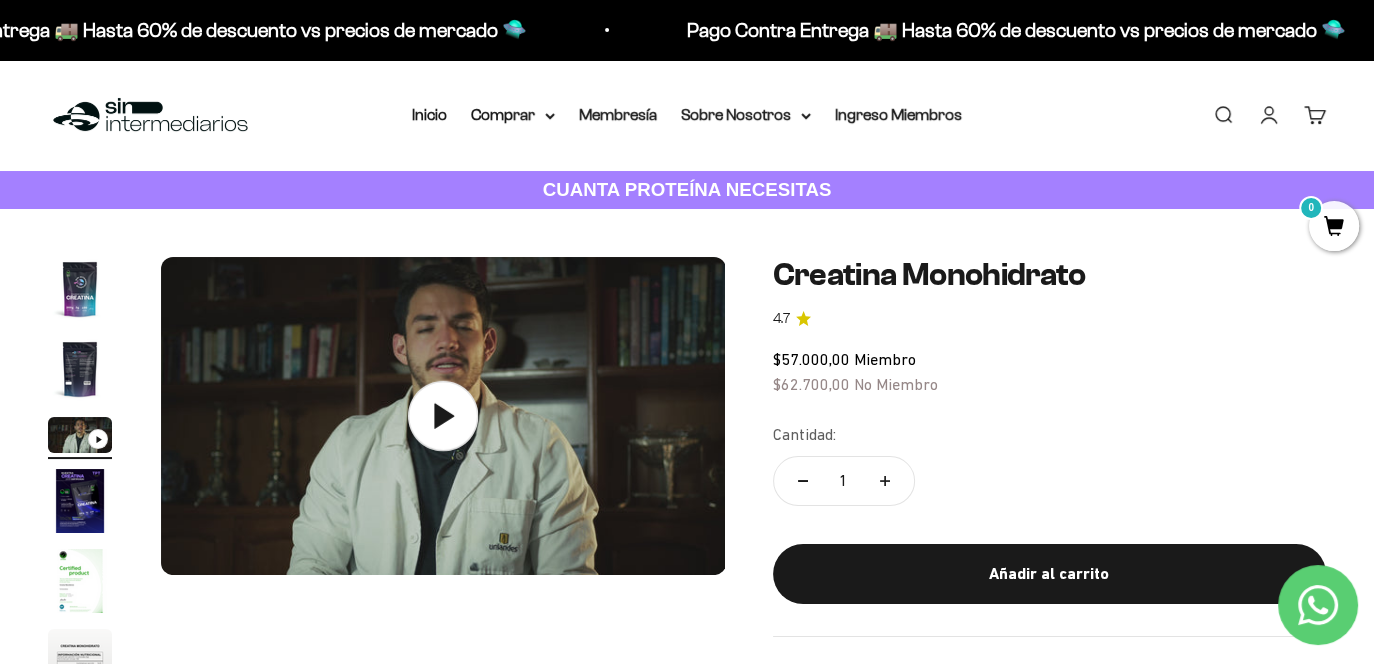 click 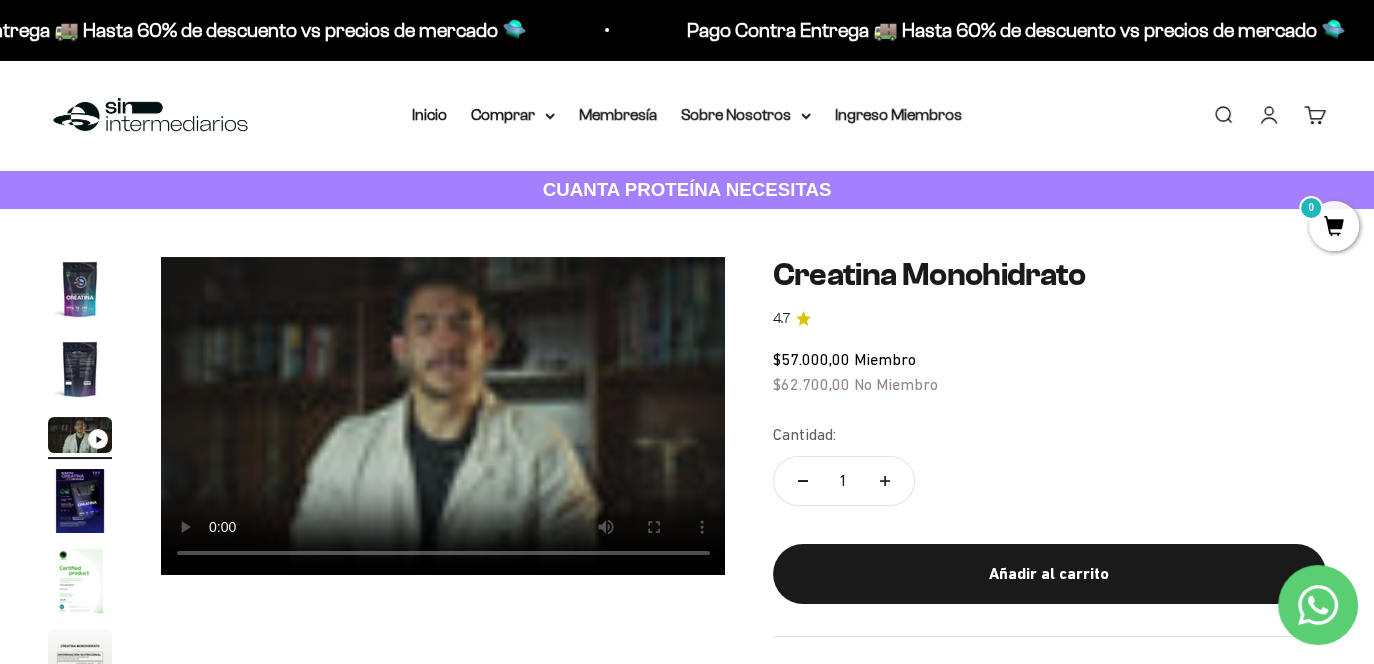 type 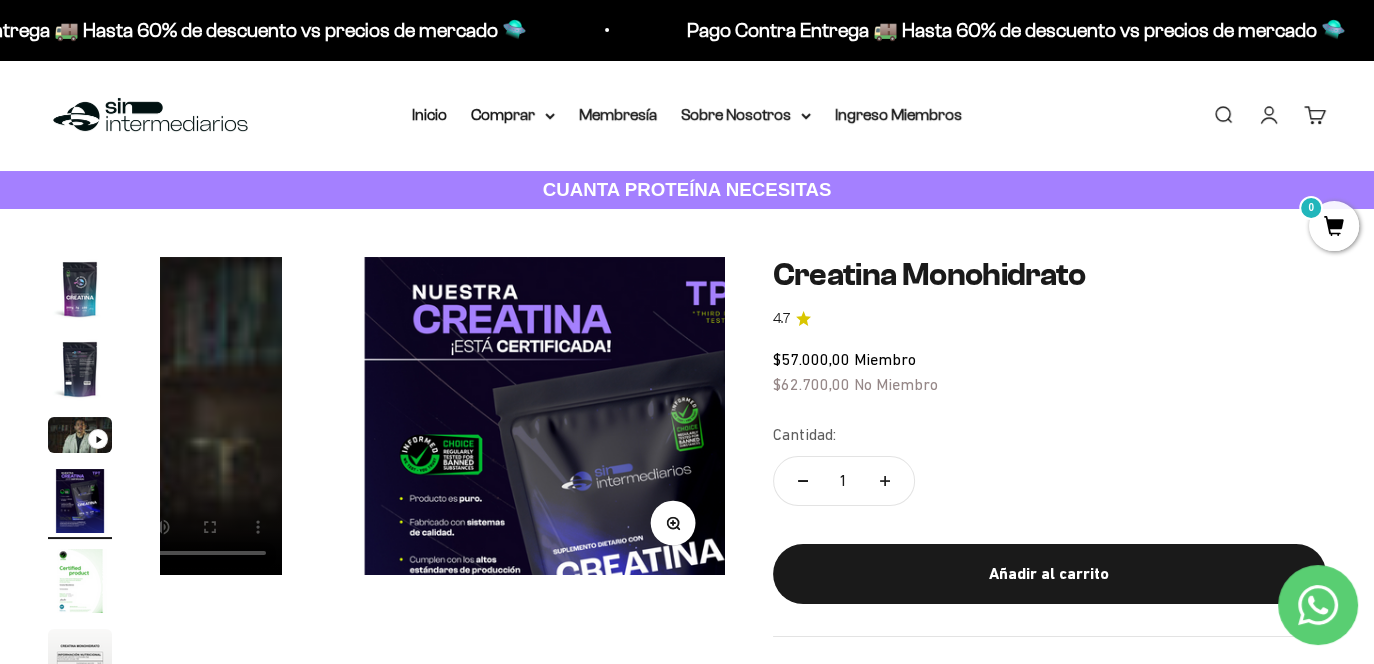 scroll, scrollTop: 0, scrollLeft: 1729, axis: horizontal 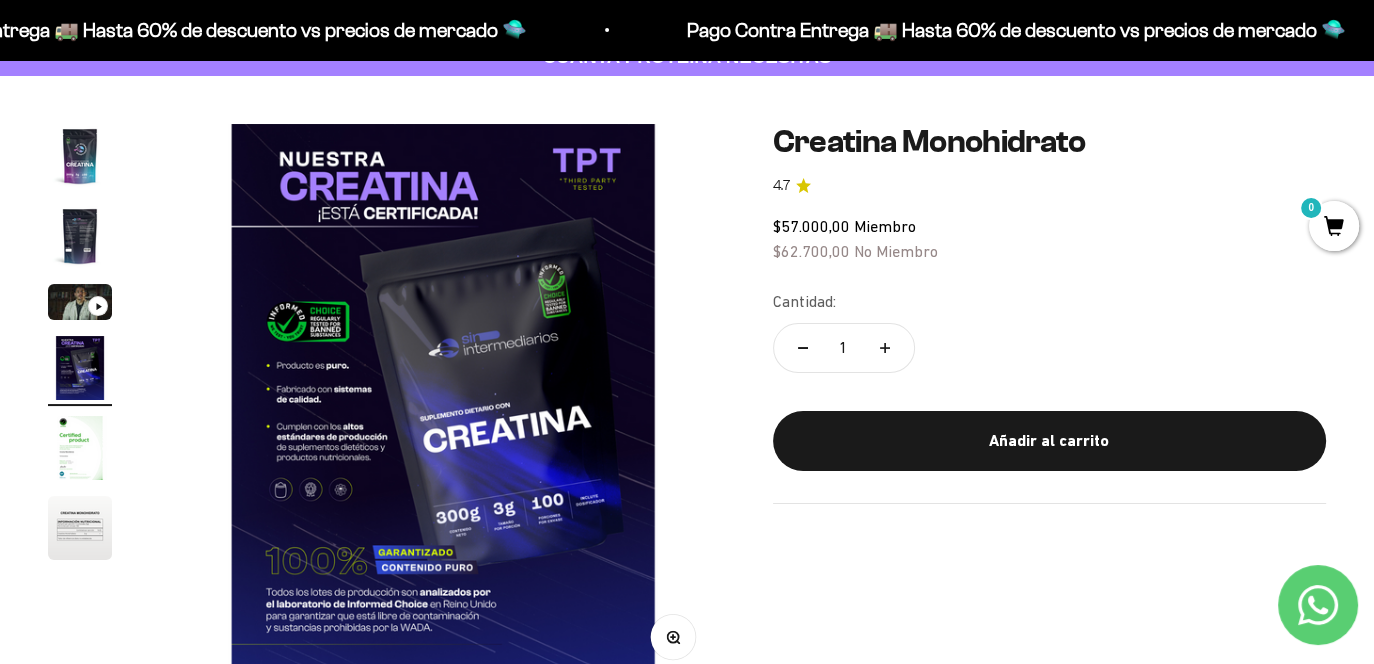 click at bounding box center [80, 448] 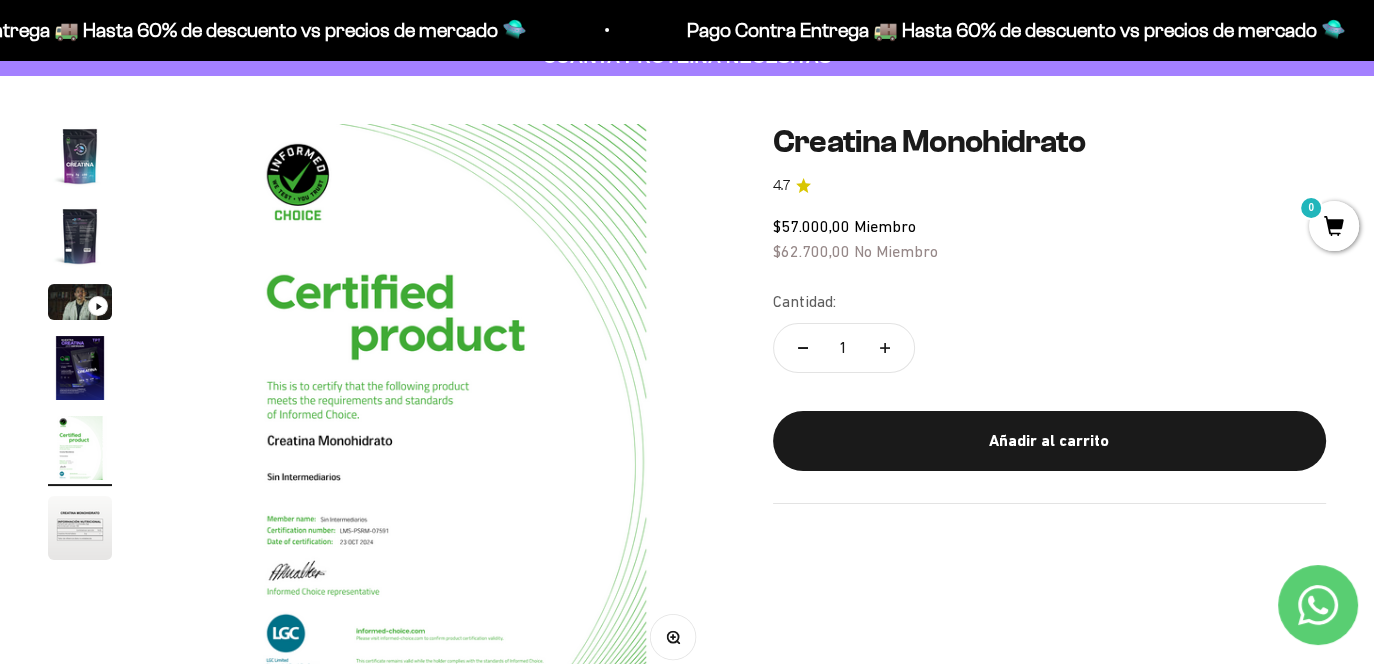 scroll, scrollTop: 0, scrollLeft: 2305, axis: horizontal 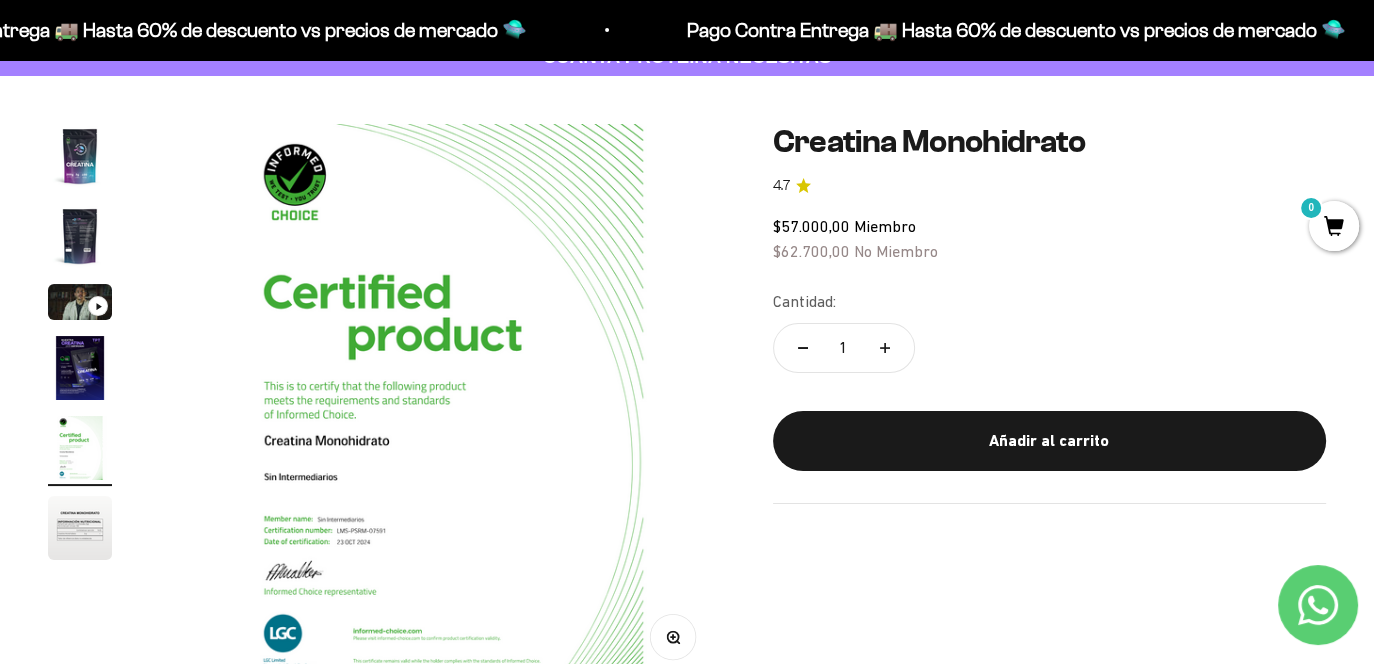 click at bounding box center [80, 528] 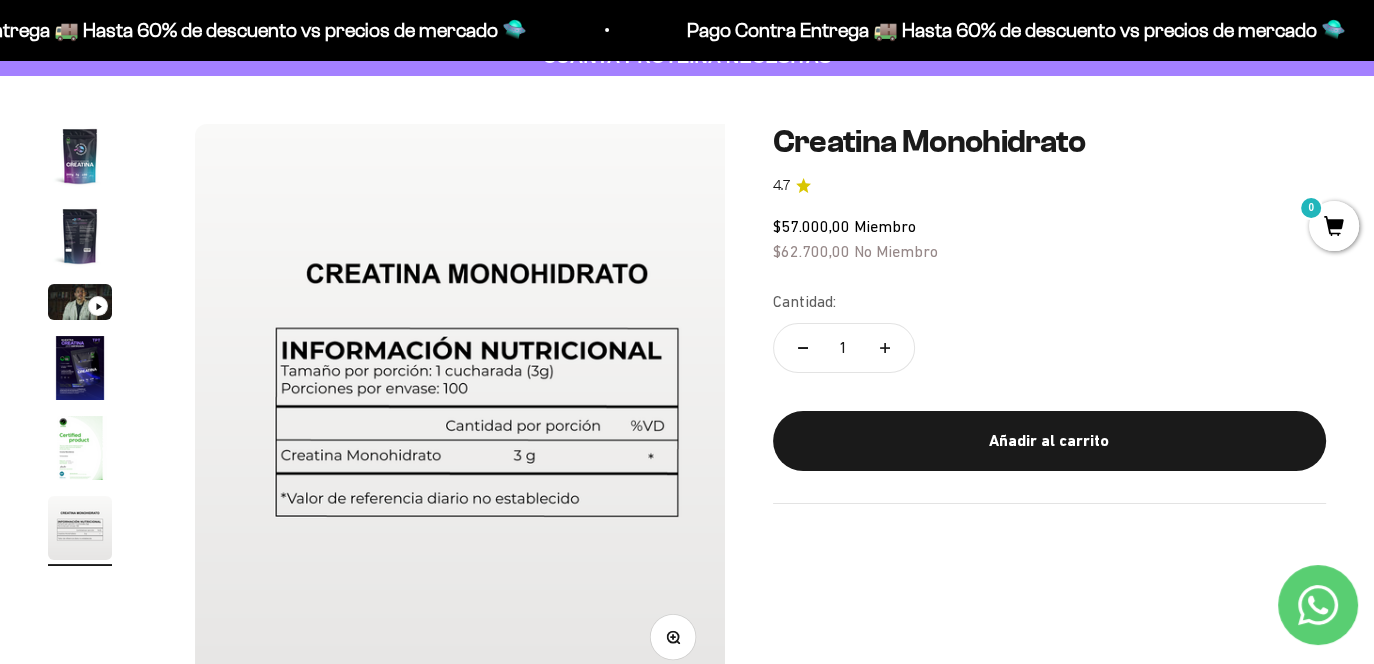 scroll, scrollTop: 0, scrollLeft: 2882, axis: horizontal 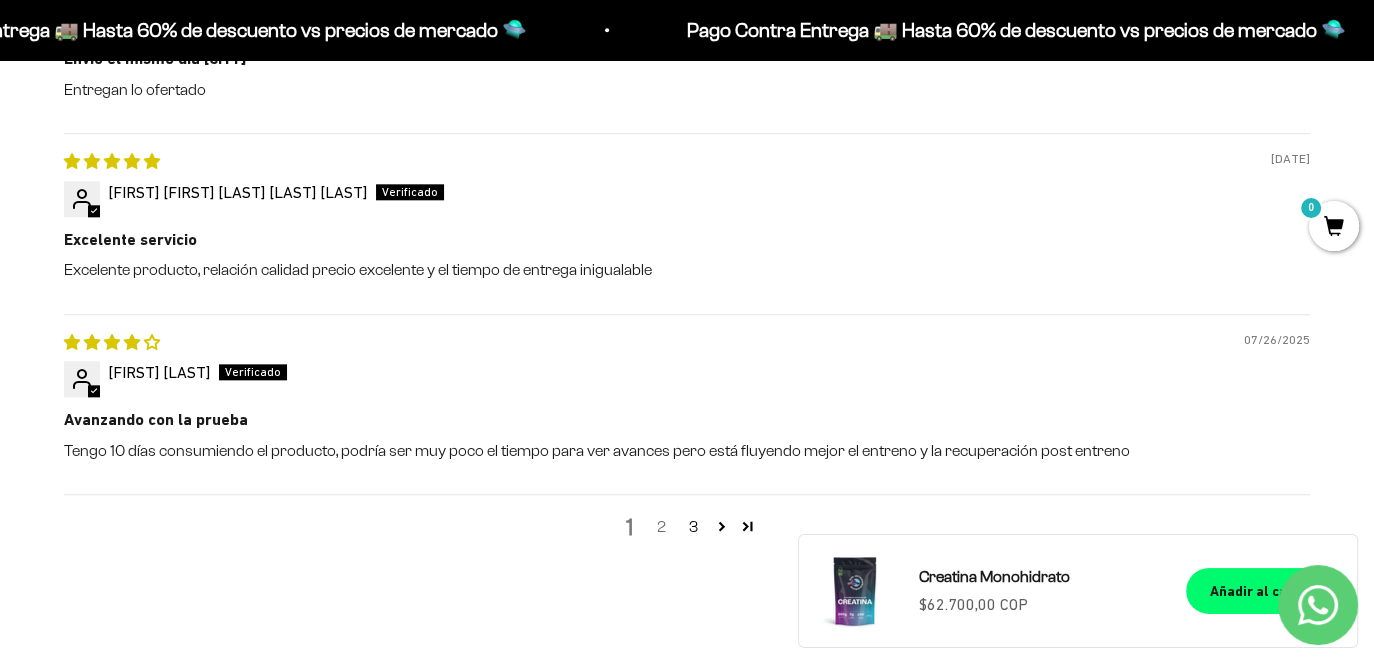 click on "2" at bounding box center (661, 527) 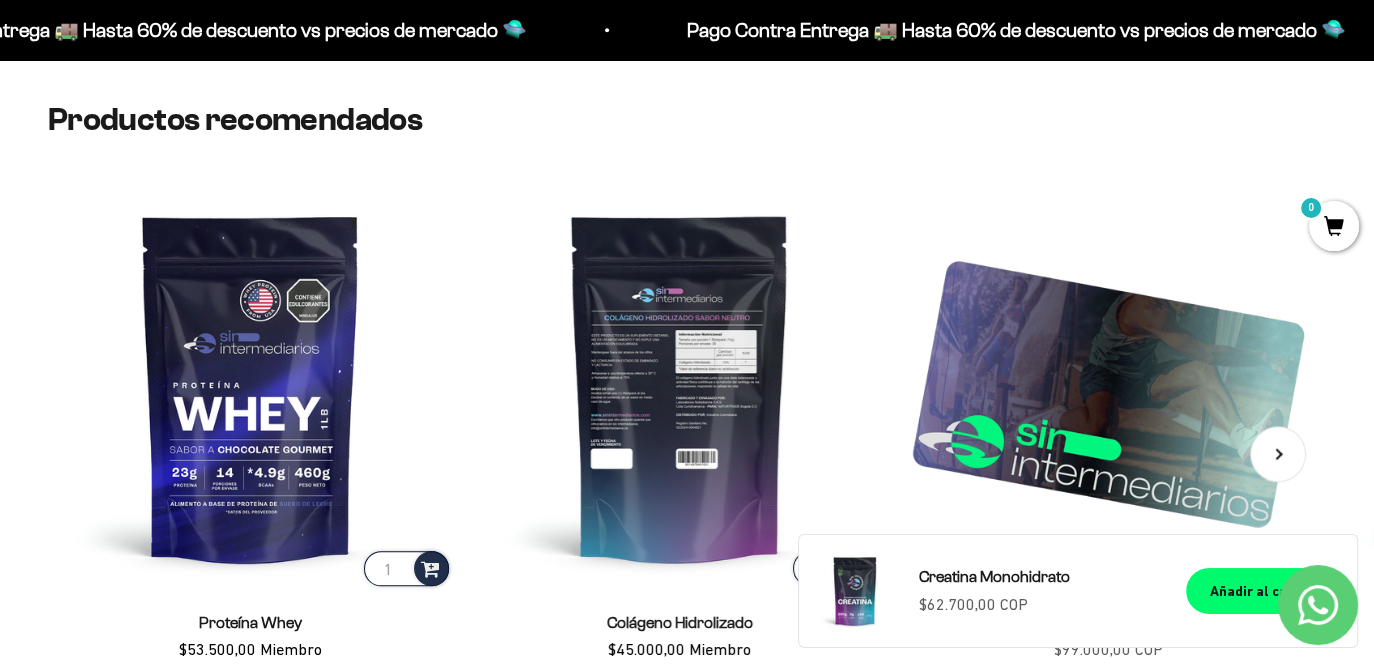 scroll, scrollTop: 1886, scrollLeft: 0, axis: vertical 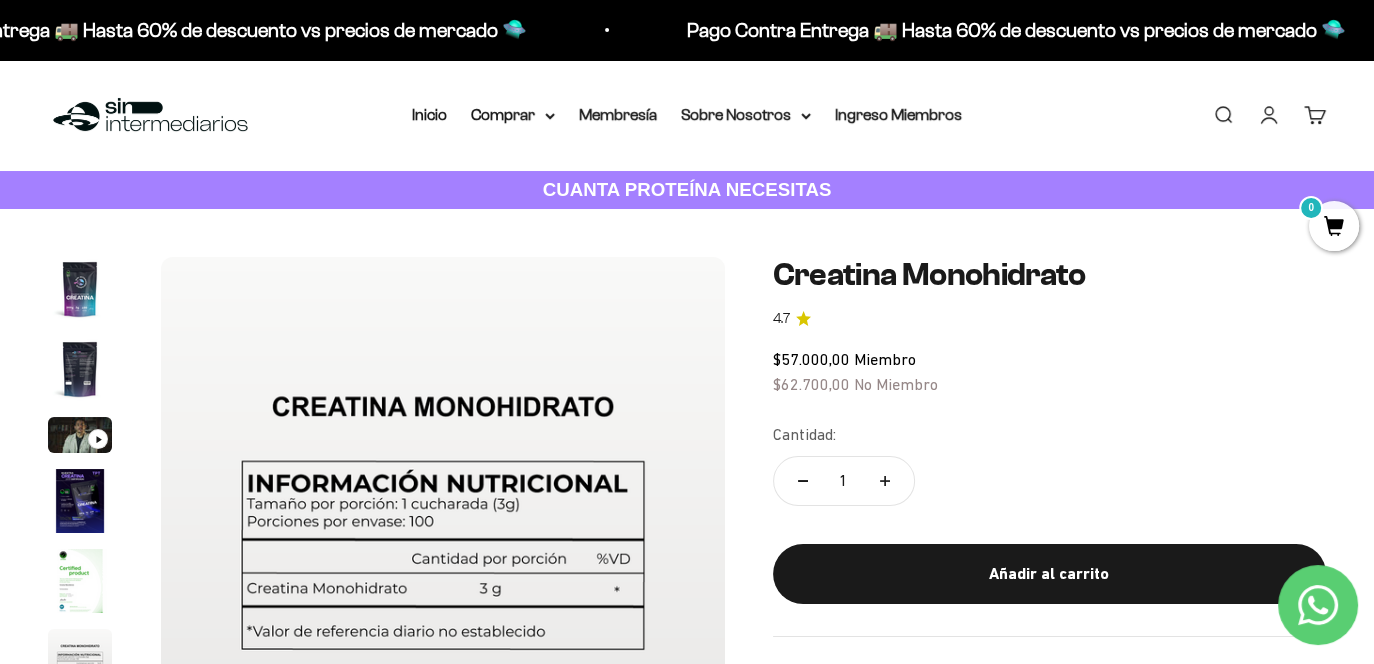 click on "Buscar" at bounding box center (1223, 115) 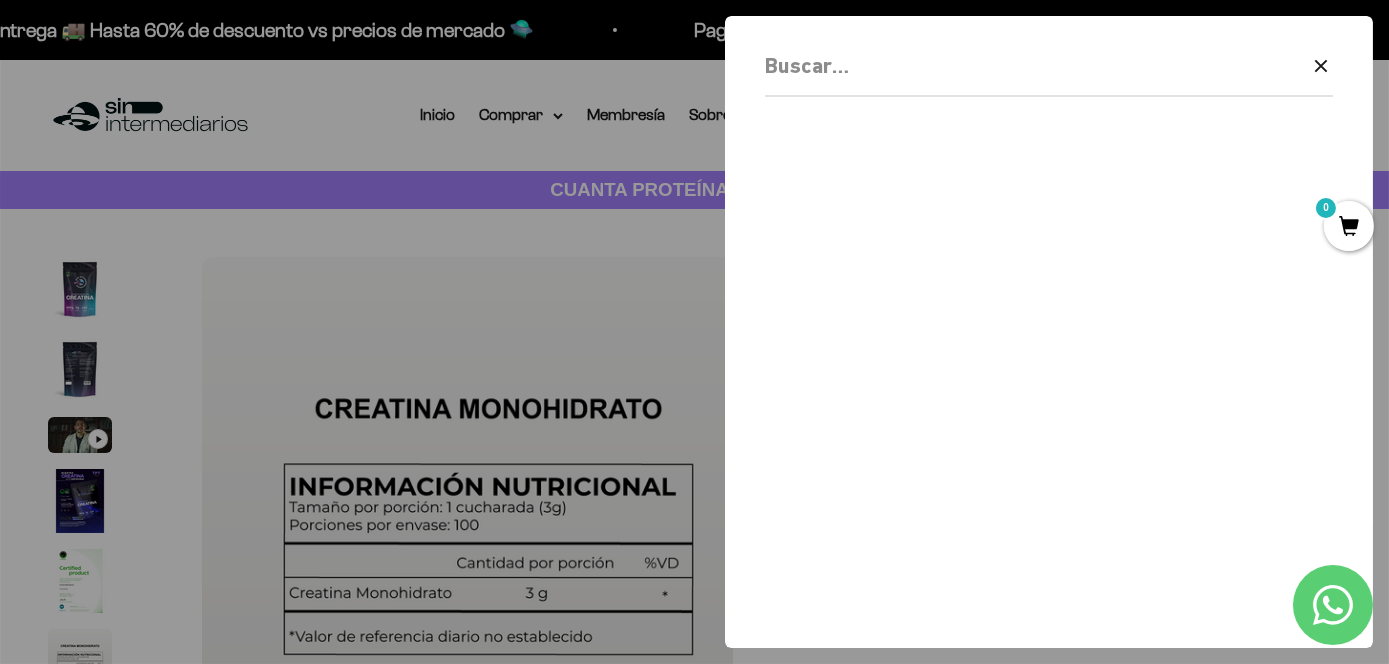 scroll, scrollTop: 0, scrollLeft: 2923, axis: horizontal 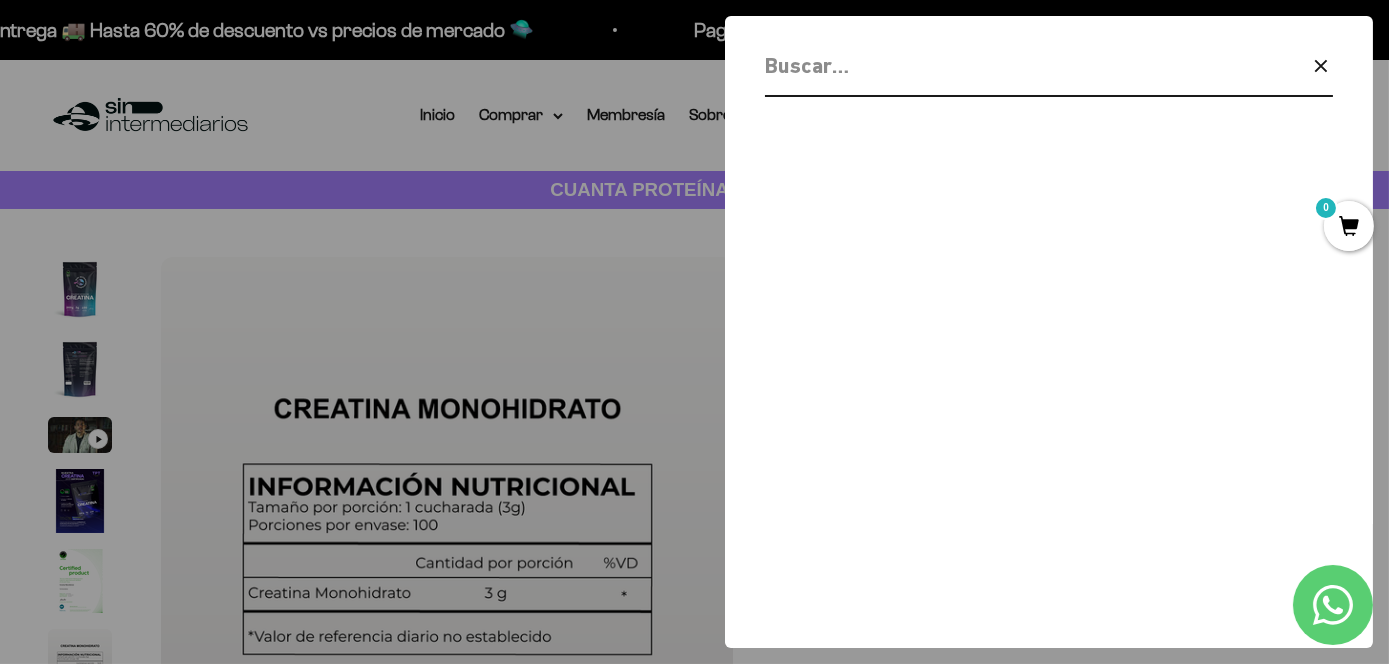 click at bounding box center (997, 65) 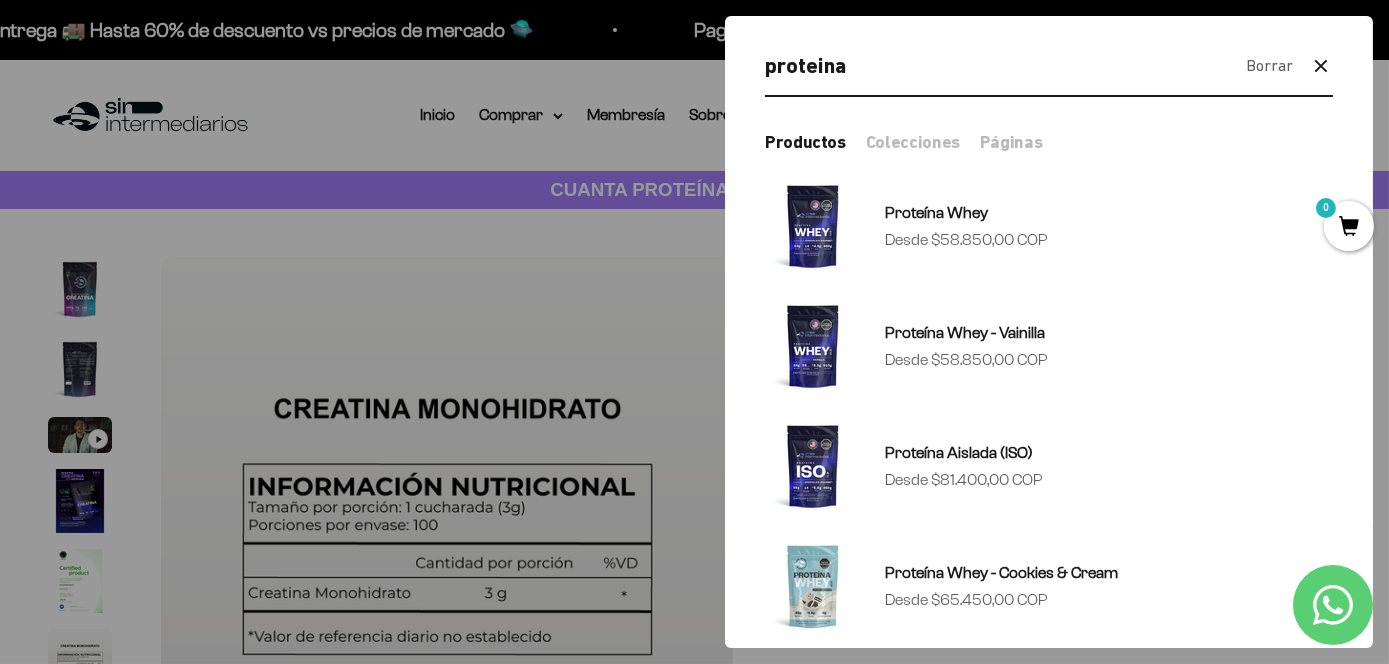 type on "proteina" 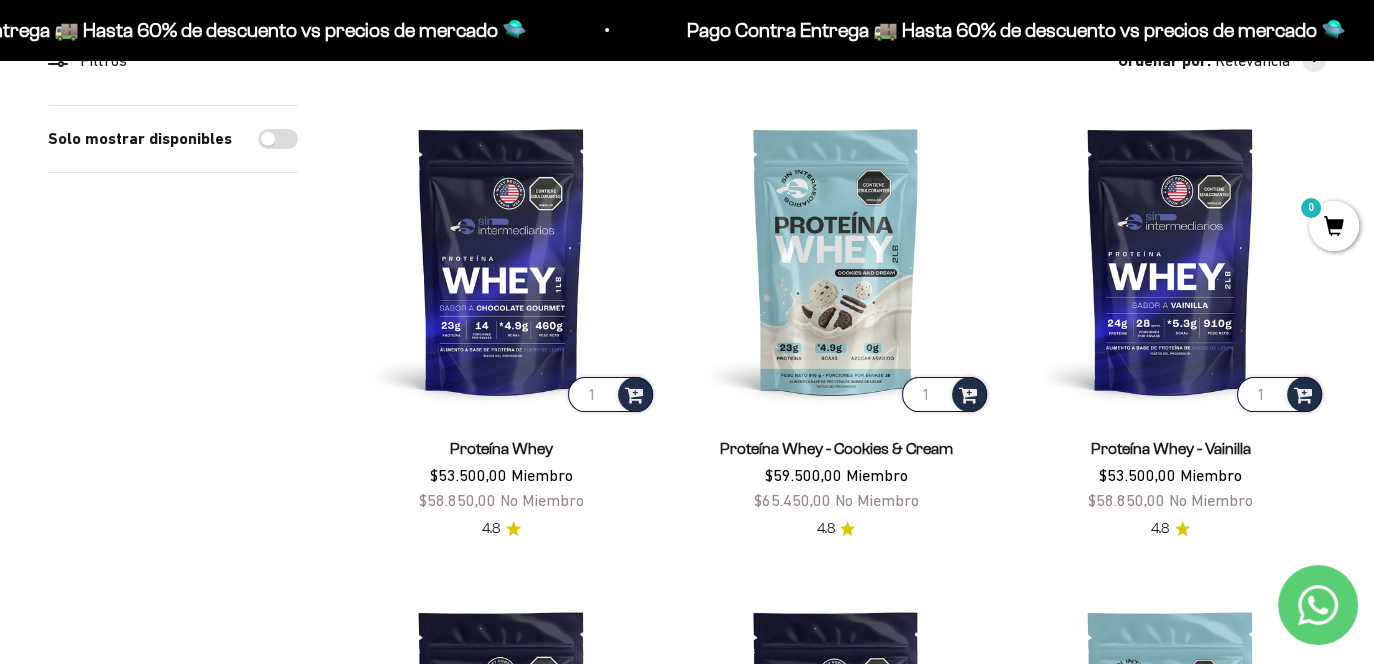 scroll, scrollTop: 400, scrollLeft: 0, axis: vertical 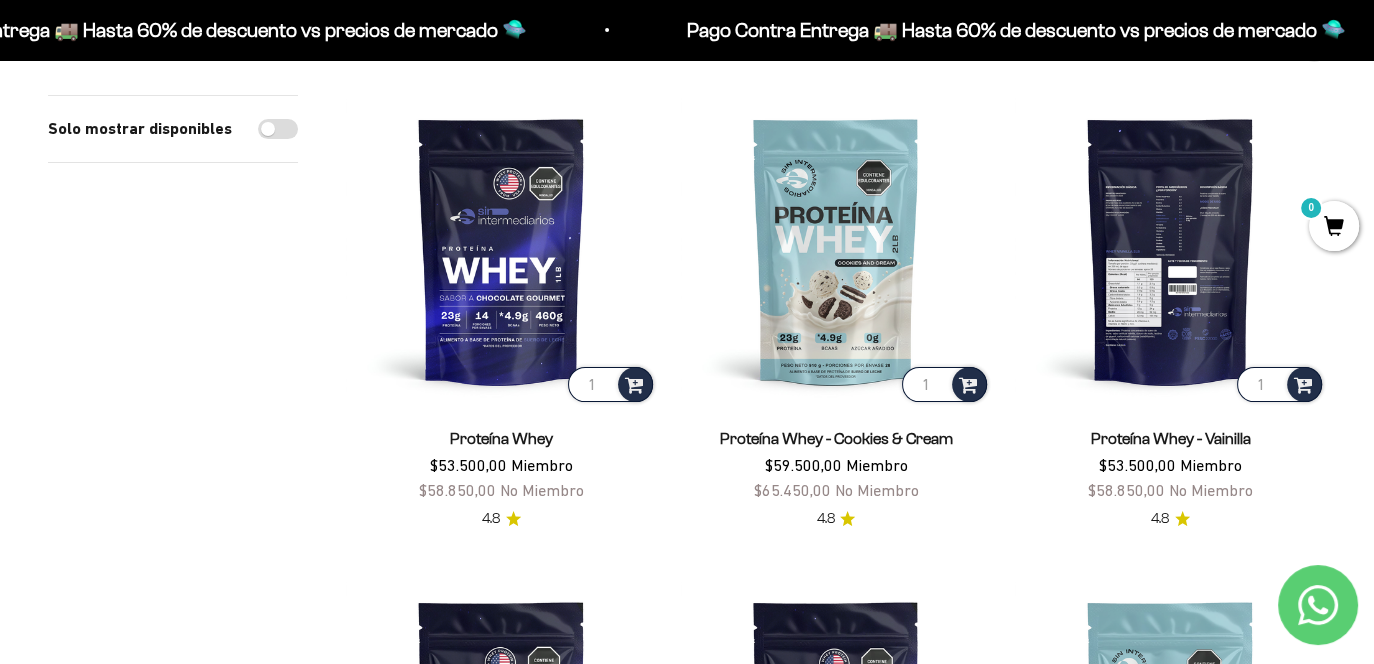 click at bounding box center (1170, 250) 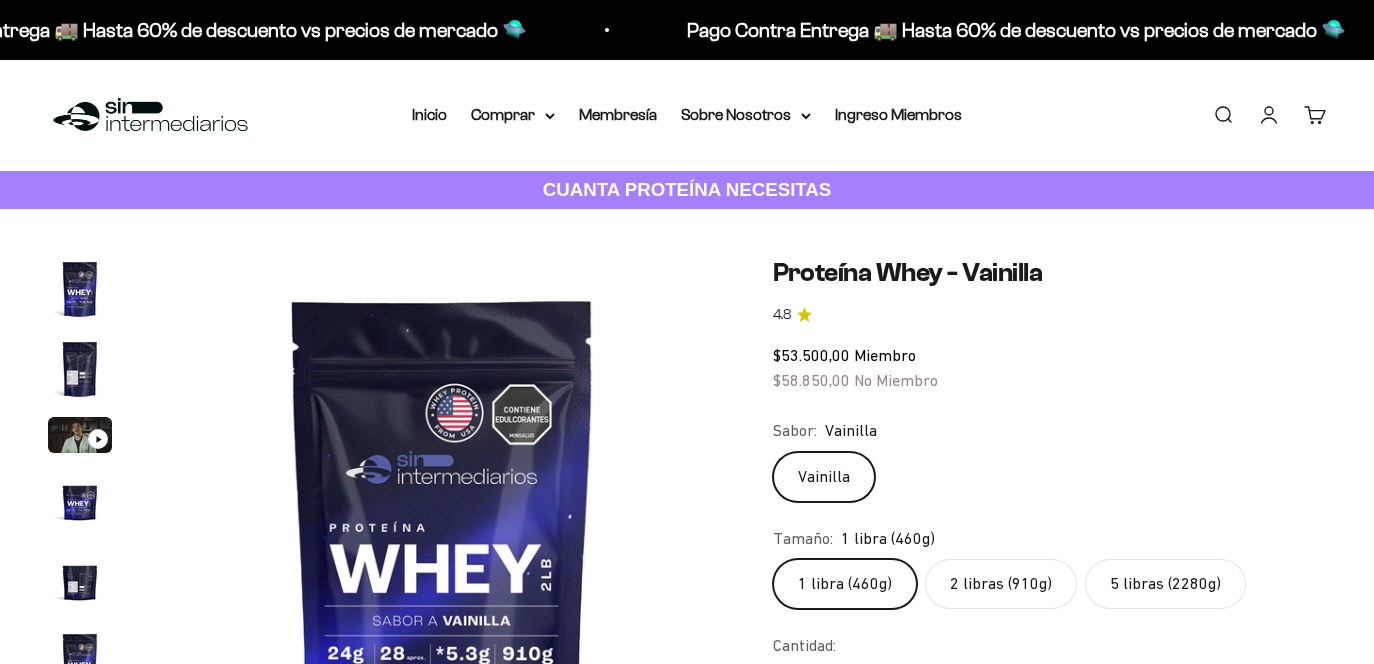 scroll, scrollTop: 0, scrollLeft: 0, axis: both 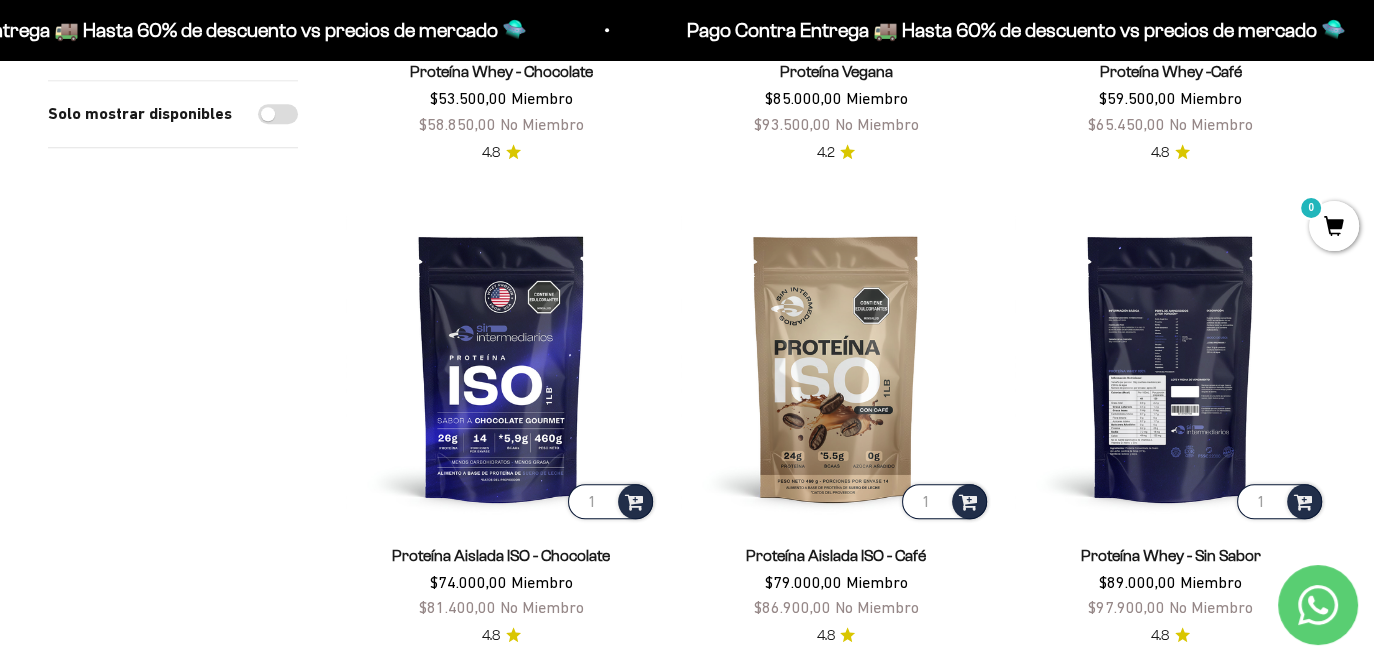 click at bounding box center [1170, 367] 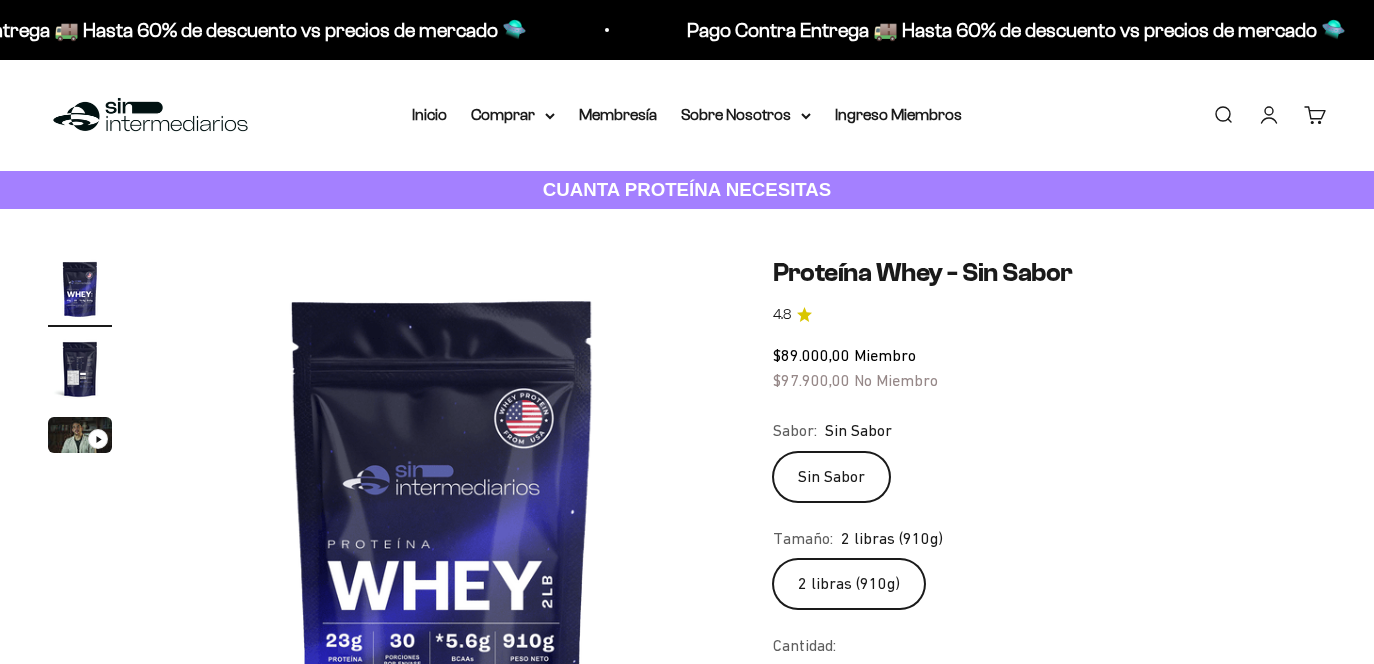 scroll, scrollTop: 0, scrollLeft: 0, axis: both 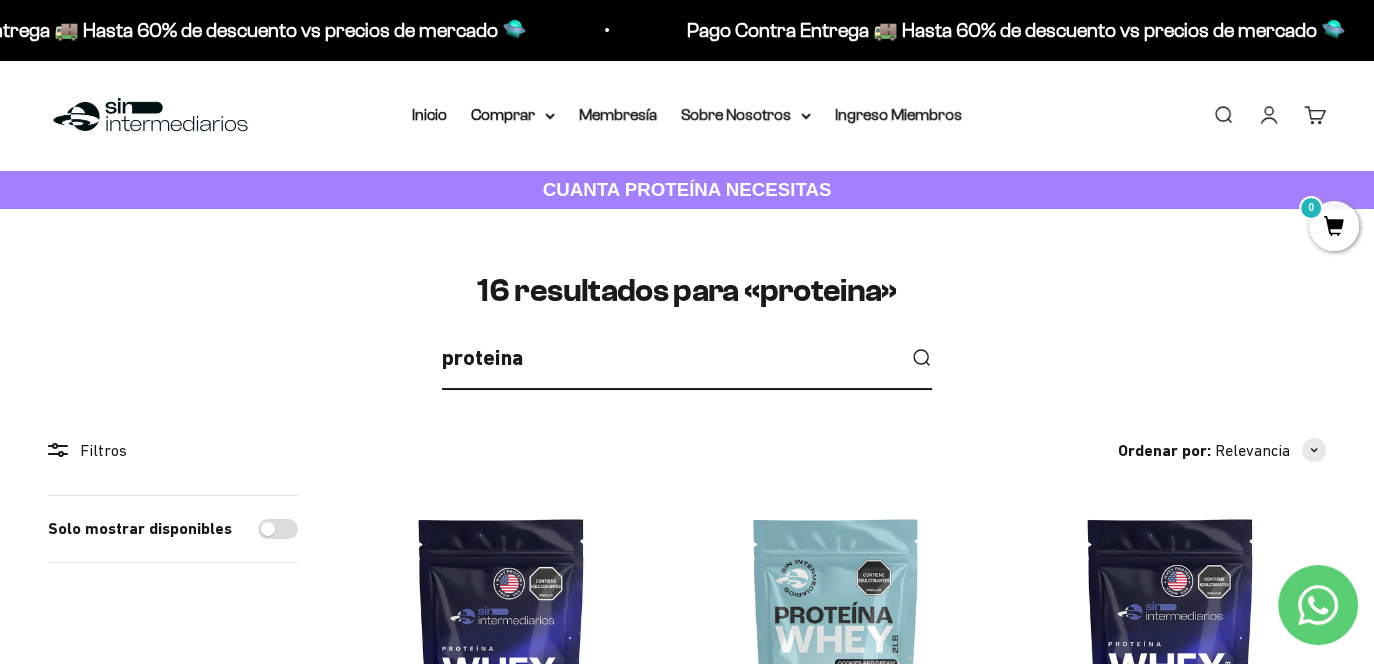 click on "proteina" at bounding box center (668, 357) 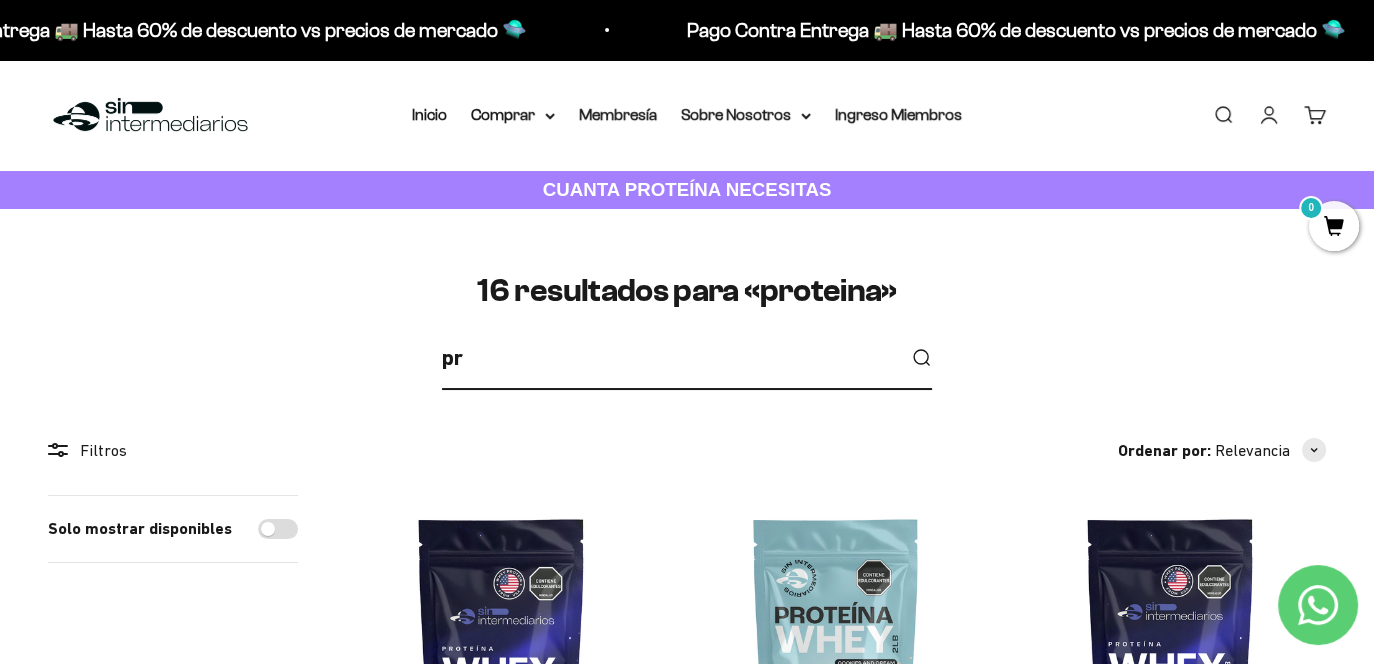type on "p" 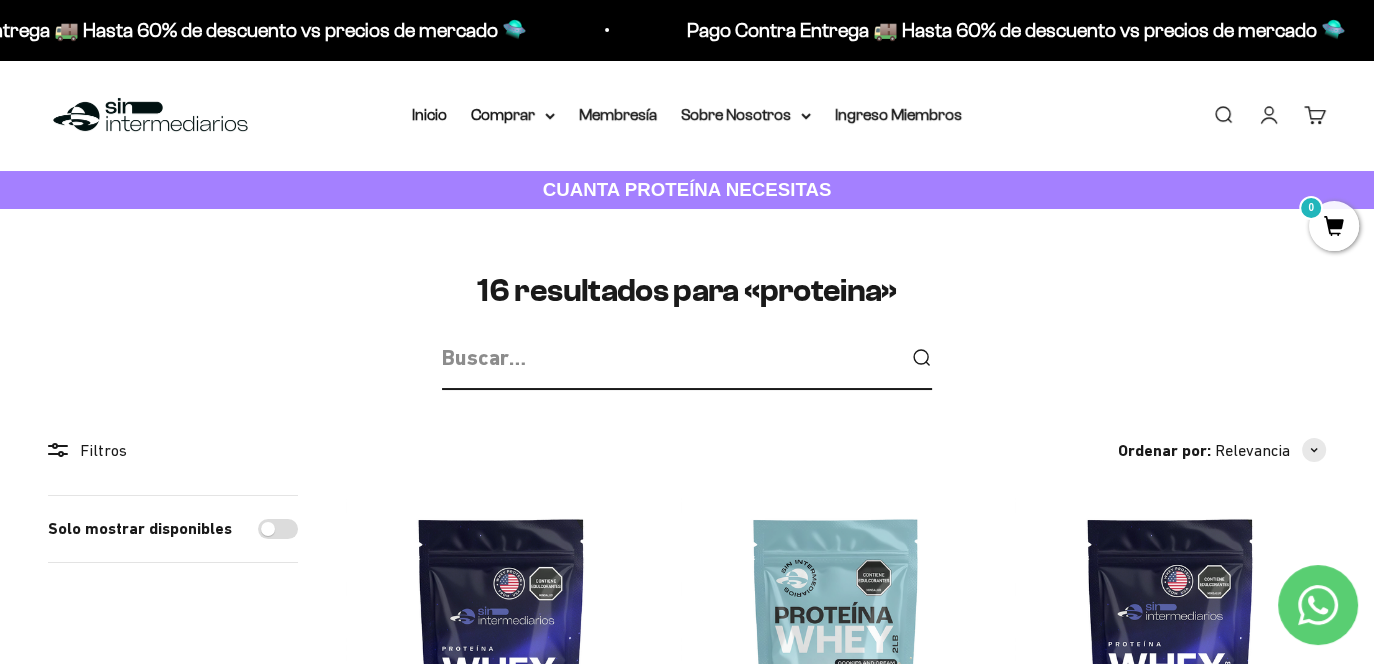 type 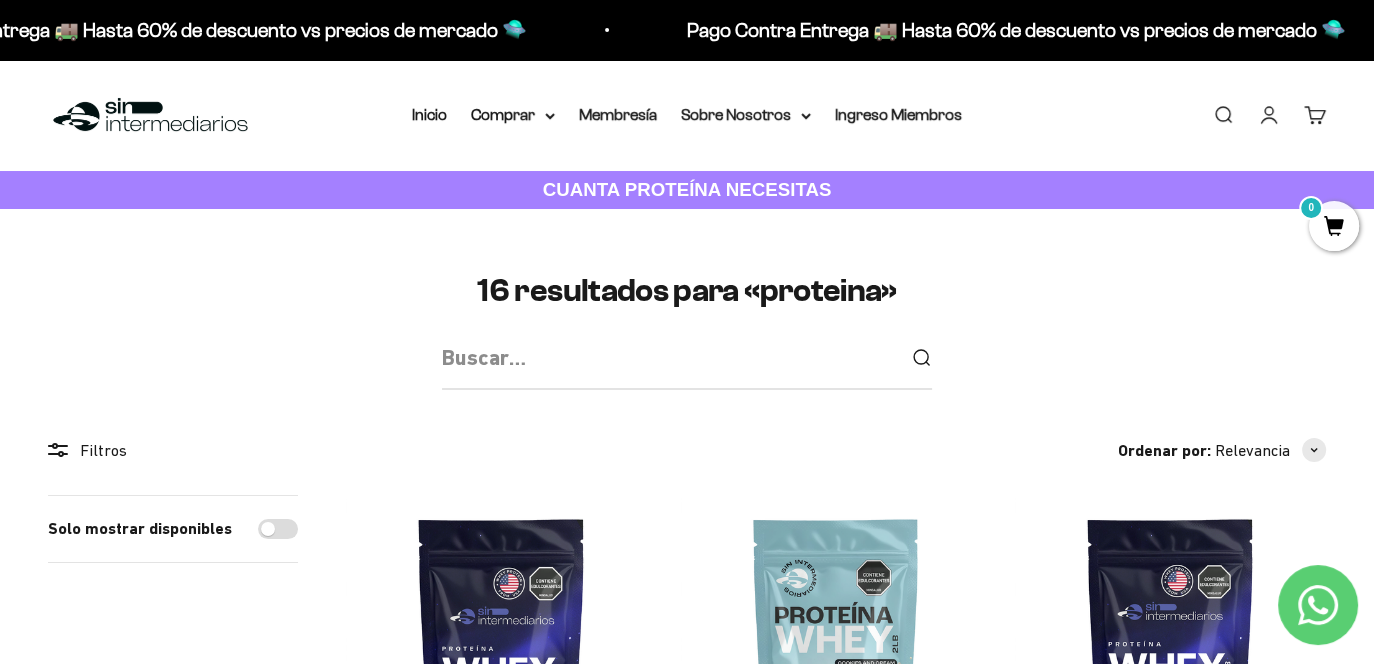 drag, startPoint x: 104, startPoint y: 452, endPoint x: 136, endPoint y: 404, distance: 57.68882 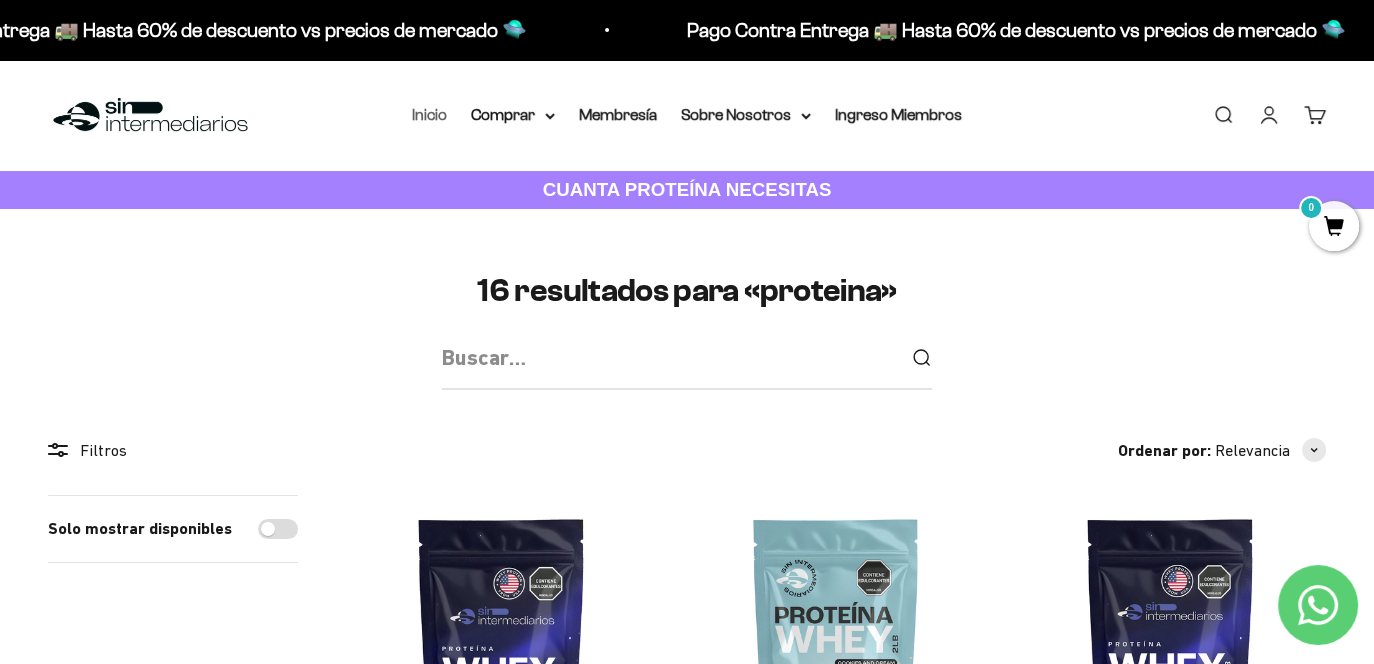 click on "Inicio" at bounding box center [429, 114] 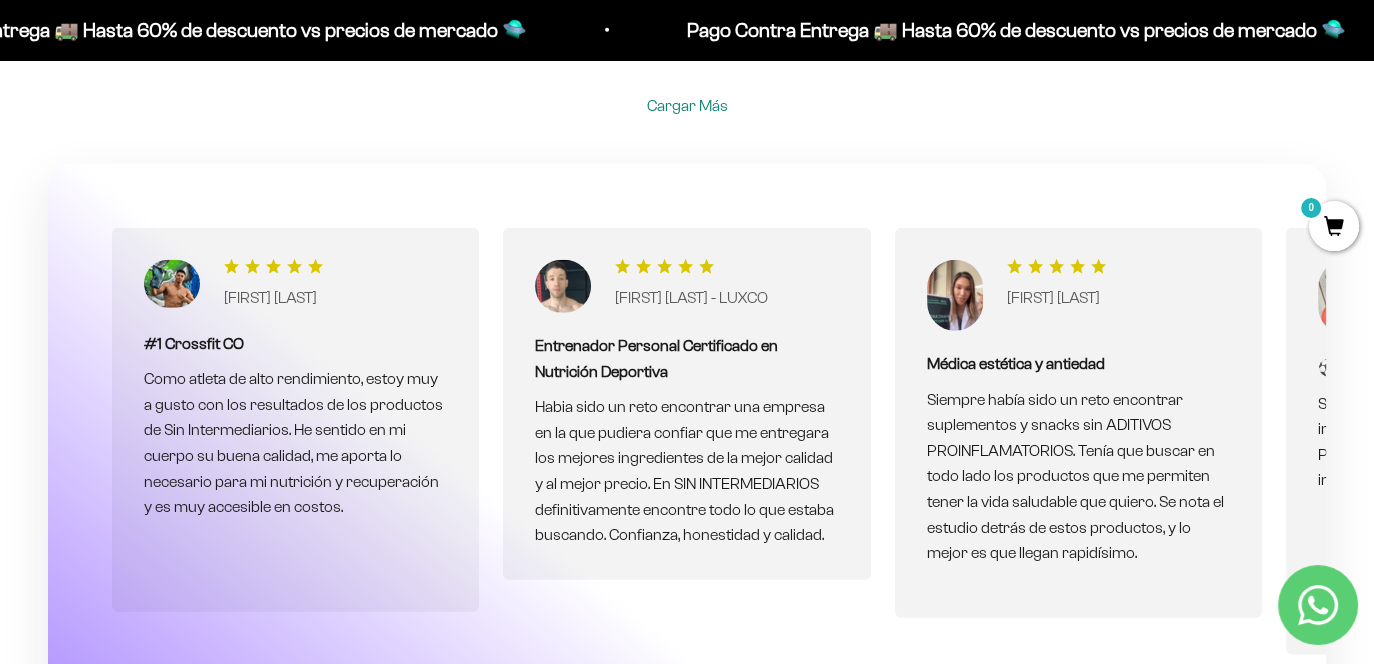 scroll, scrollTop: 5466, scrollLeft: 0, axis: vertical 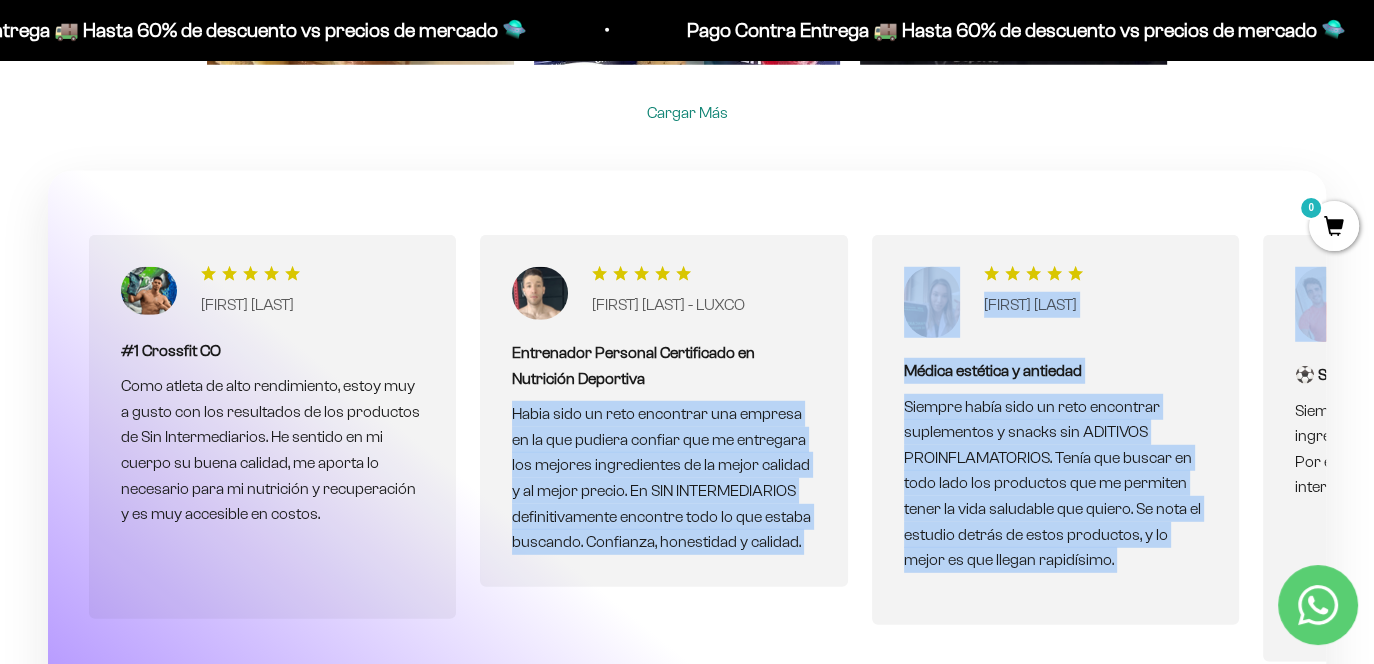 drag, startPoint x: 1281, startPoint y: 376, endPoint x: 854, endPoint y: 388, distance: 427.16858 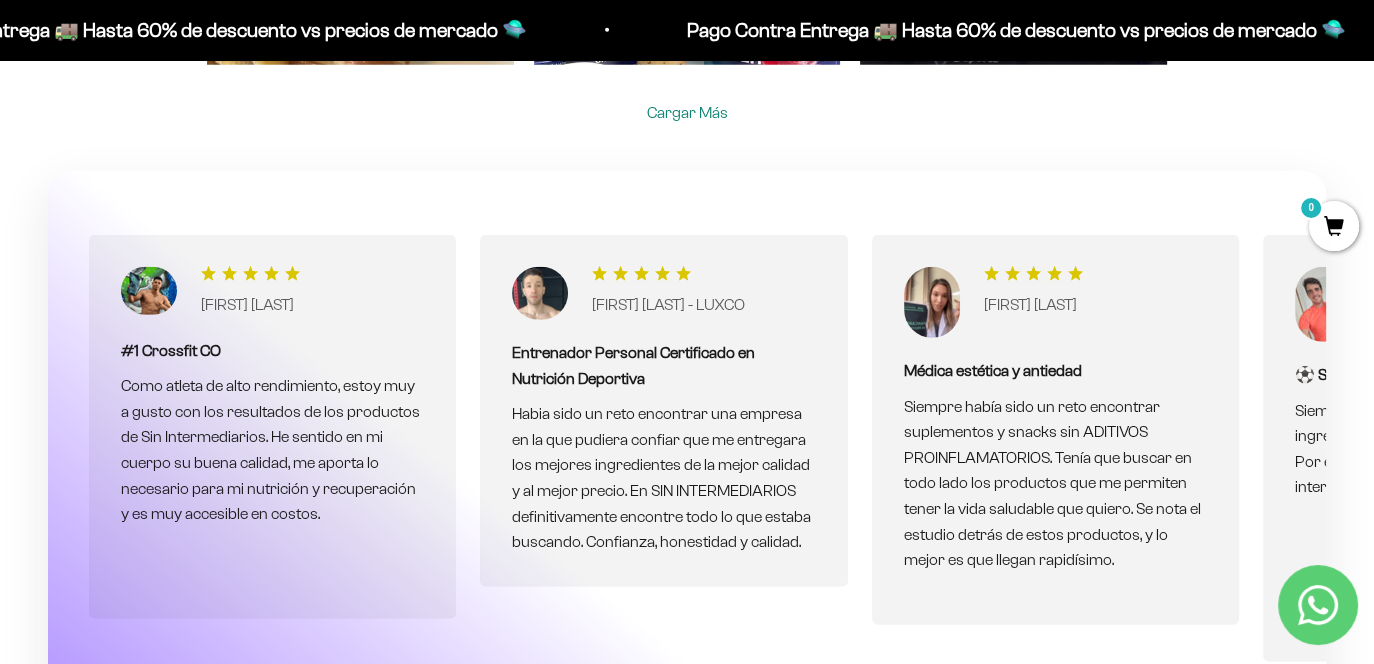 click on "BRAYAN FAJARDO
#1 Crossfit CO Como atleta de alto rendimiento, estoy muy a gusto con los resultados de los productos de Sin Intermediarios. He sentido en mi cuerpo su buena calidad, me aporta lo necesario para mi nutrición y recuperación y es muy accesible en costos.
Juan Camilo Pérez - LUXCO
Entrenador Personal Certificado en Nutrición Deportiva Habia sido un reto encontrar una empresa en la que pudiera confiar que me entregara los mejores ingredientes de la mejor calidad y al mejor precio. En SIN INTERMEDIARIOS definitivamente encontre todo lo que estaba buscando. Confianza, honestidad y calidad." at bounding box center (687, 448) 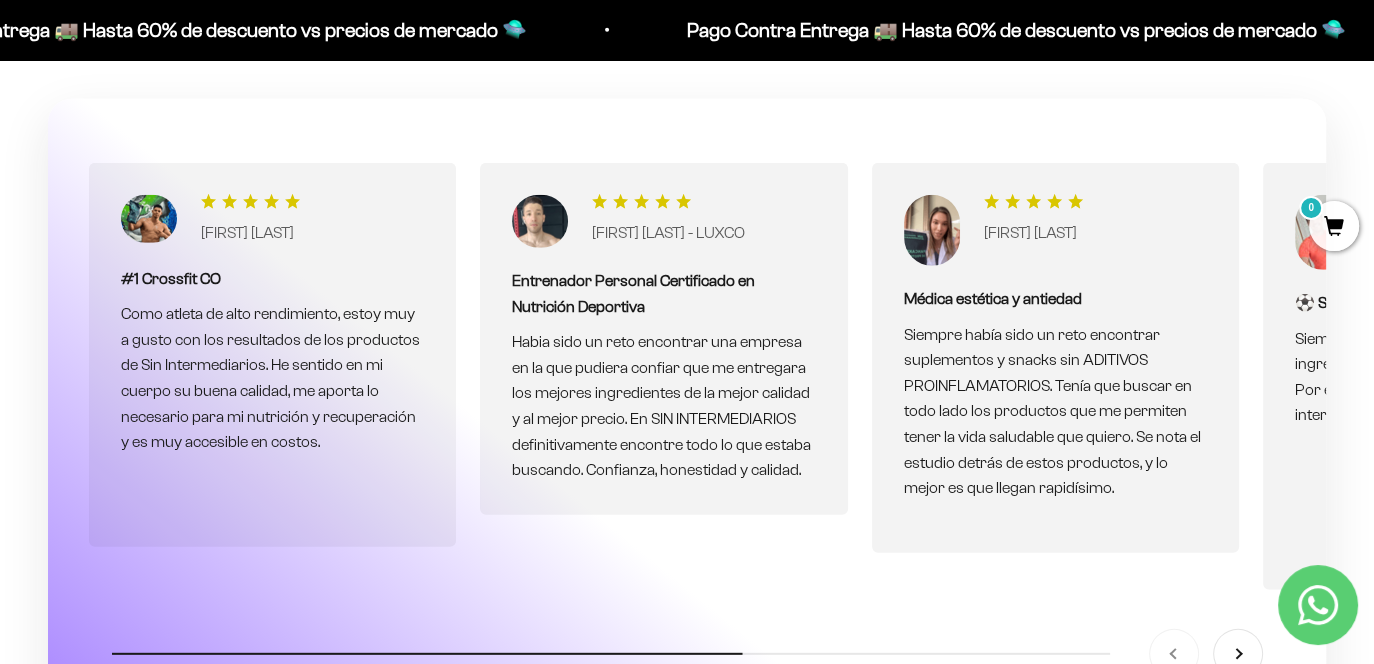 scroll, scrollTop: 5733, scrollLeft: 0, axis: vertical 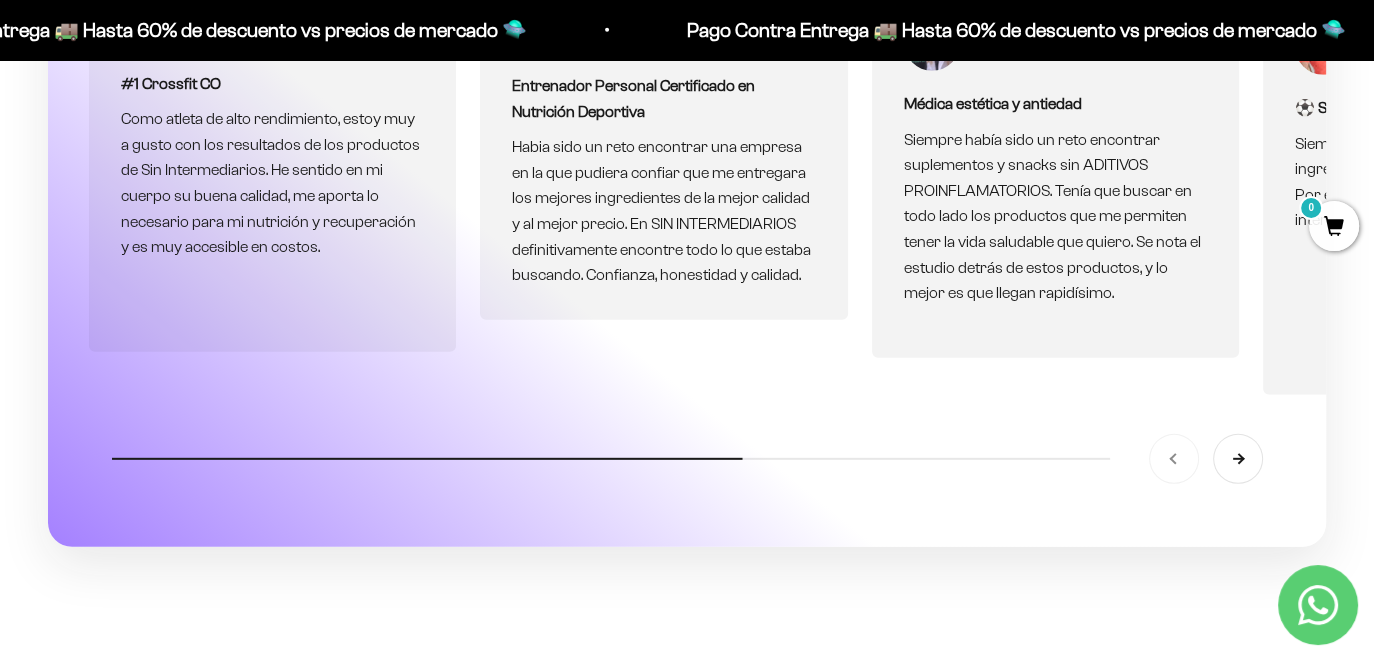click on "Siguiente" at bounding box center [1238, 459] 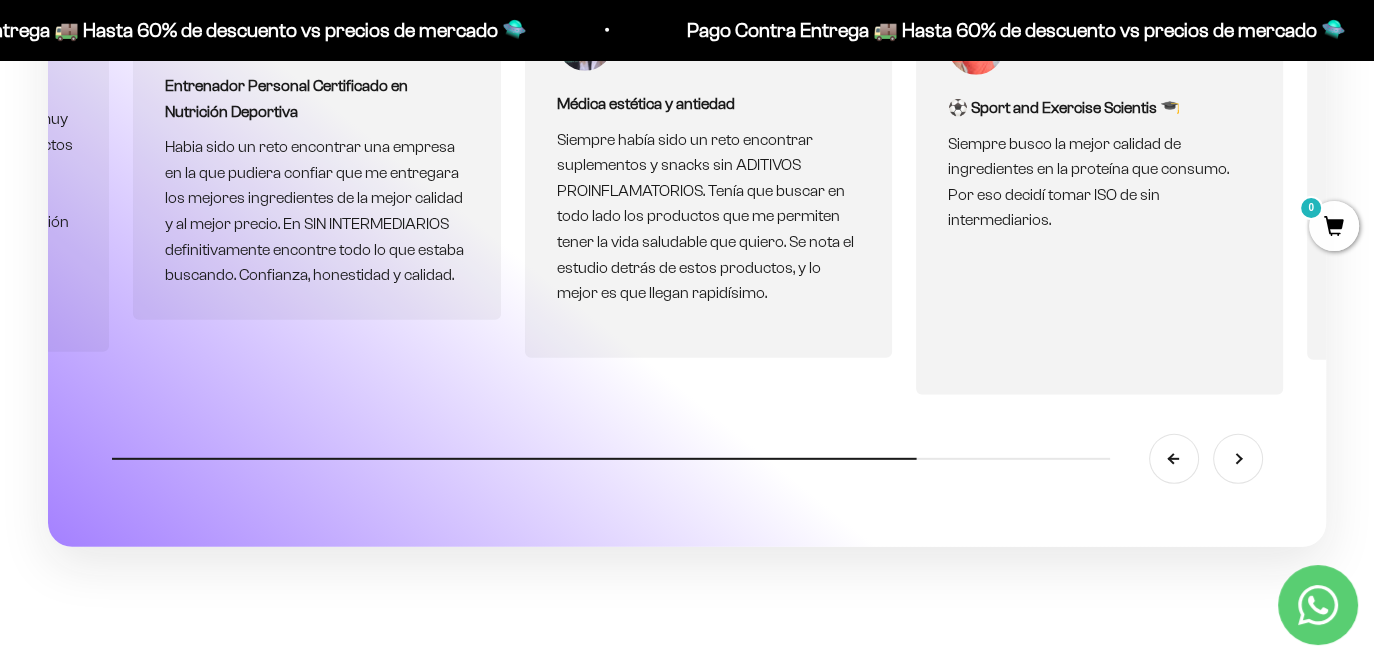 scroll, scrollTop: 0, scrollLeft: 391, axis: horizontal 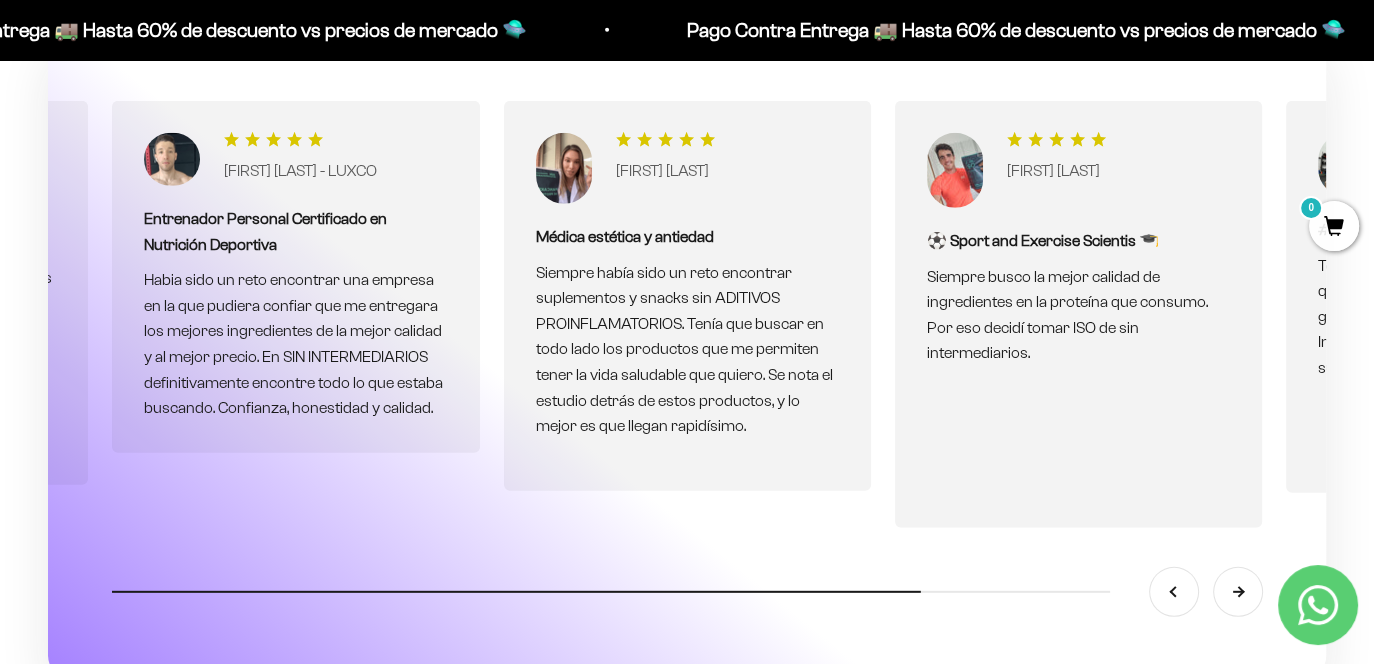 click on "Siguiente" at bounding box center (1238, 592) 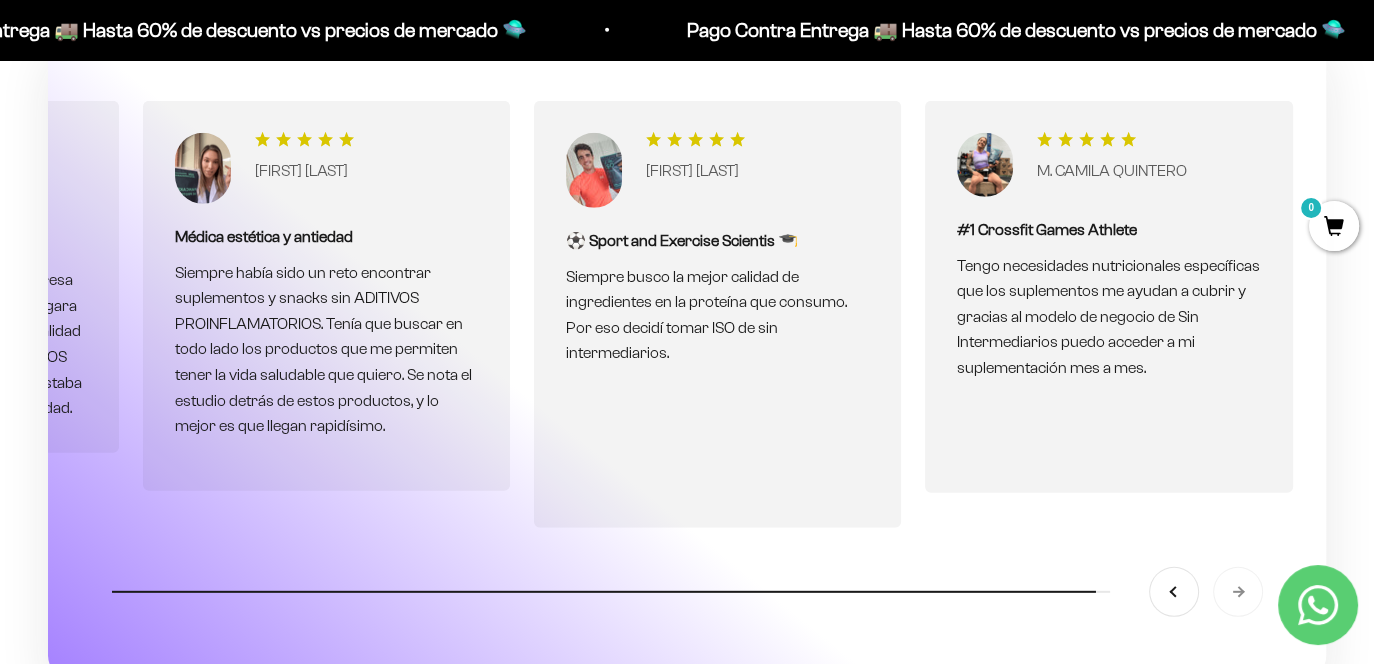 scroll, scrollTop: 0, scrollLeft: 781, axis: horizontal 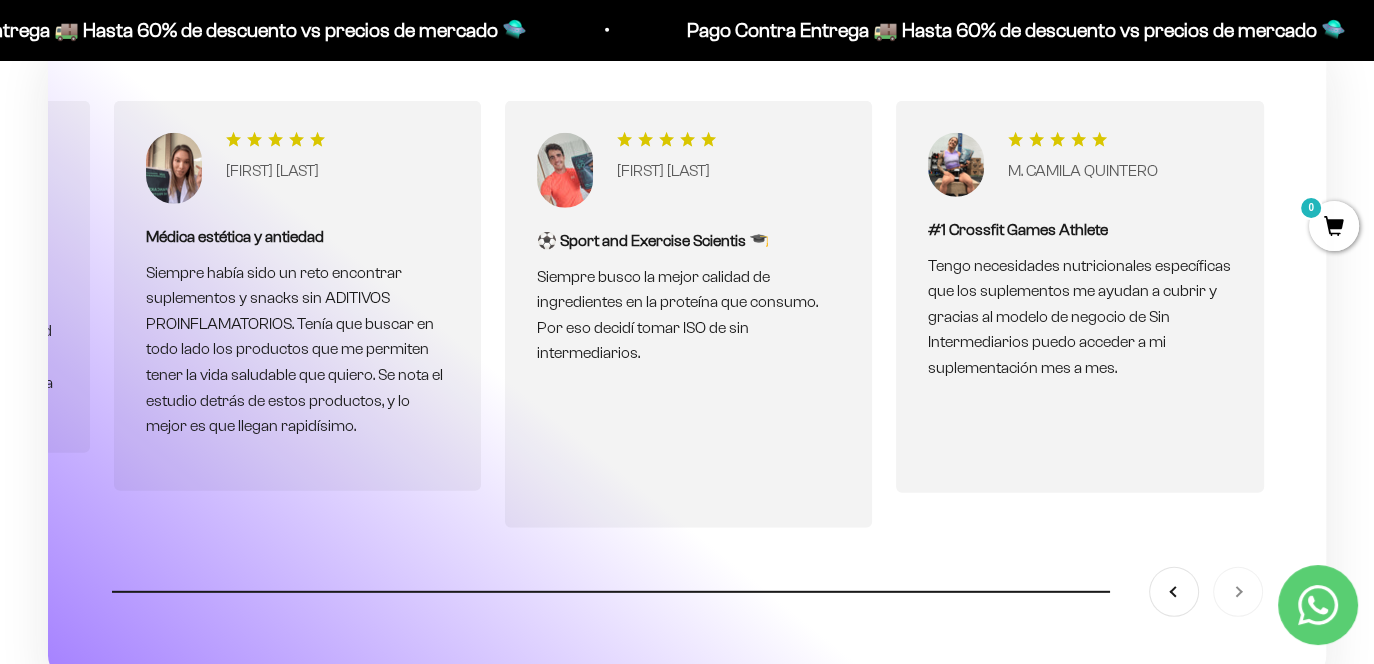 click on "Anterior
Siguiente" at bounding box center (1206, 592) 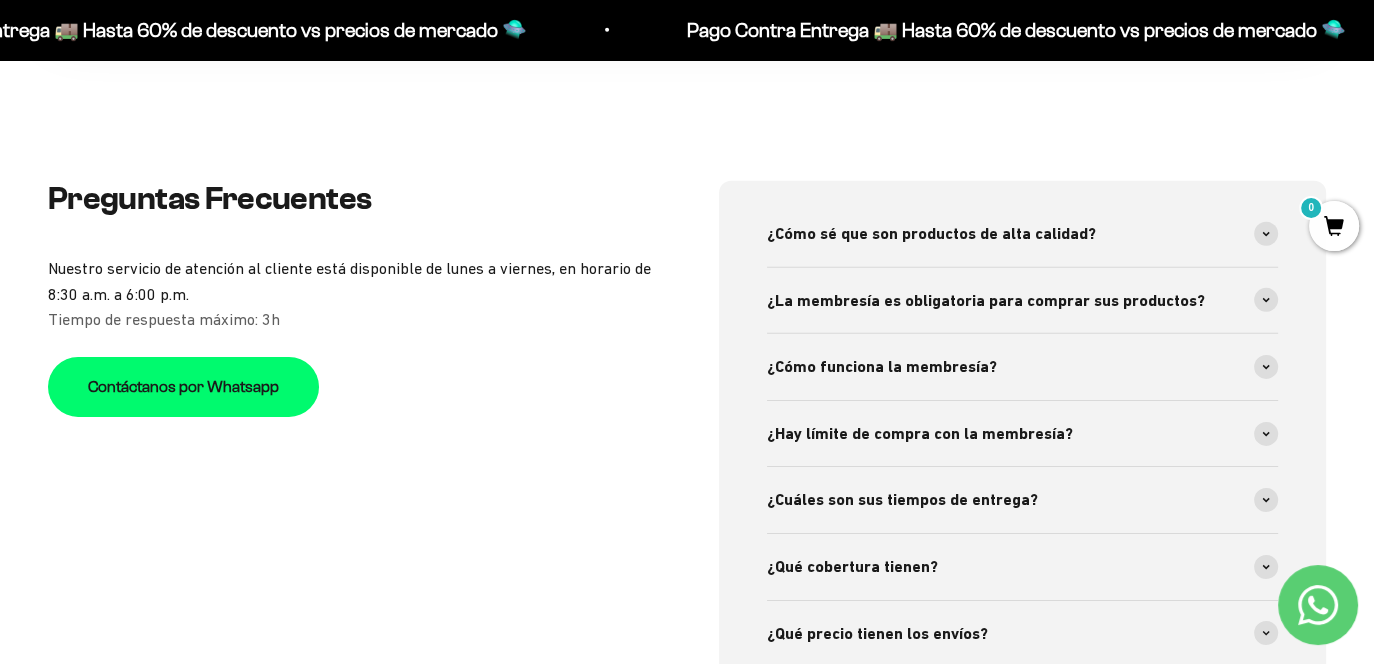 scroll, scrollTop: 6266, scrollLeft: 0, axis: vertical 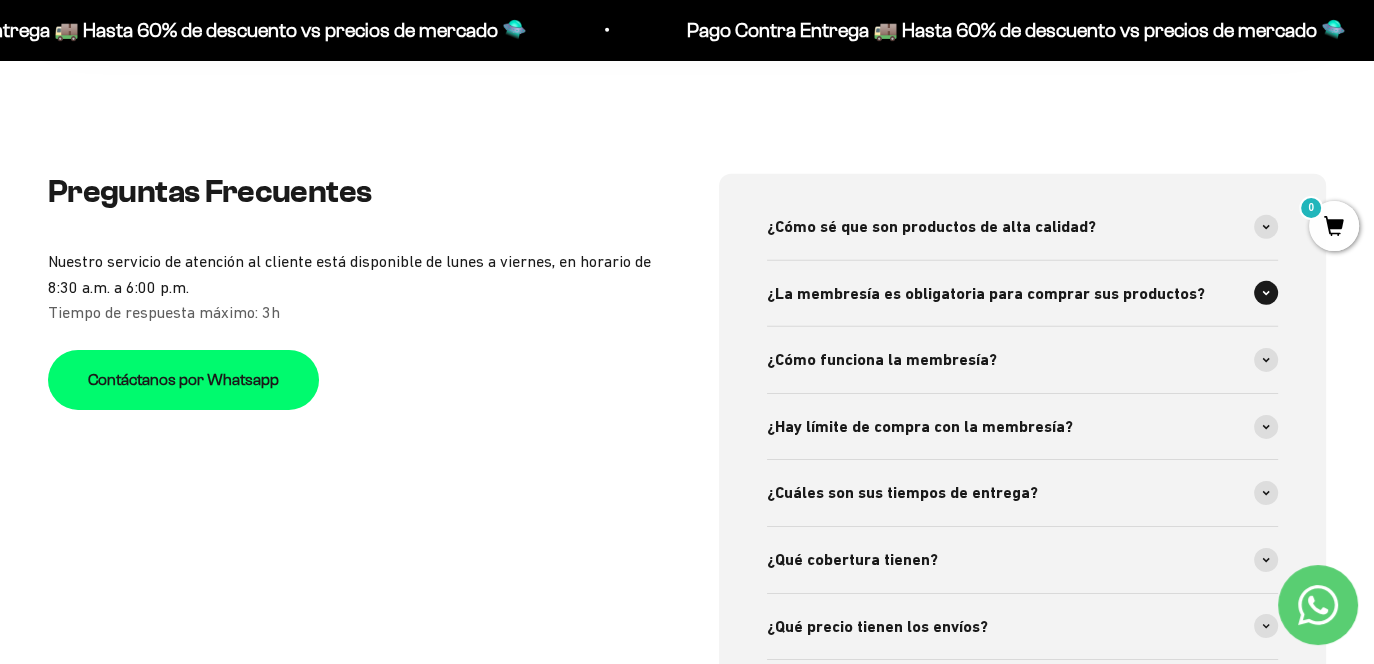 click 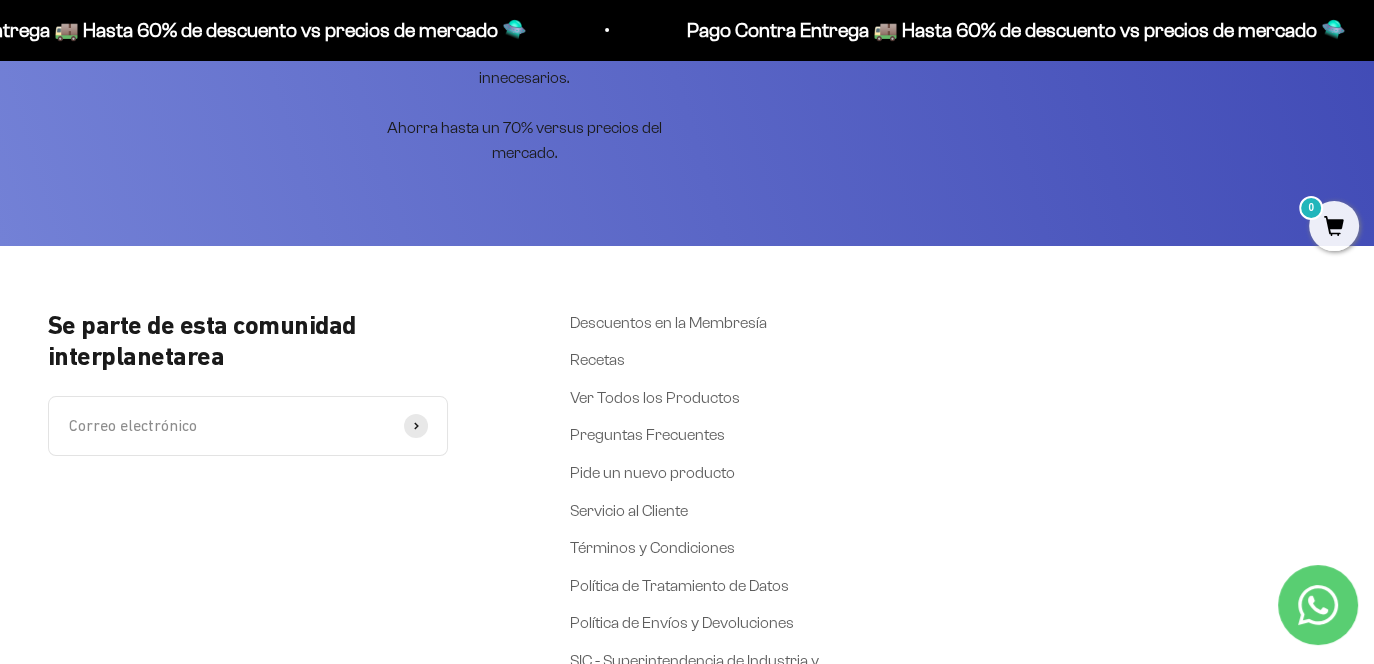 scroll, scrollTop: 7733, scrollLeft: 0, axis: vertical 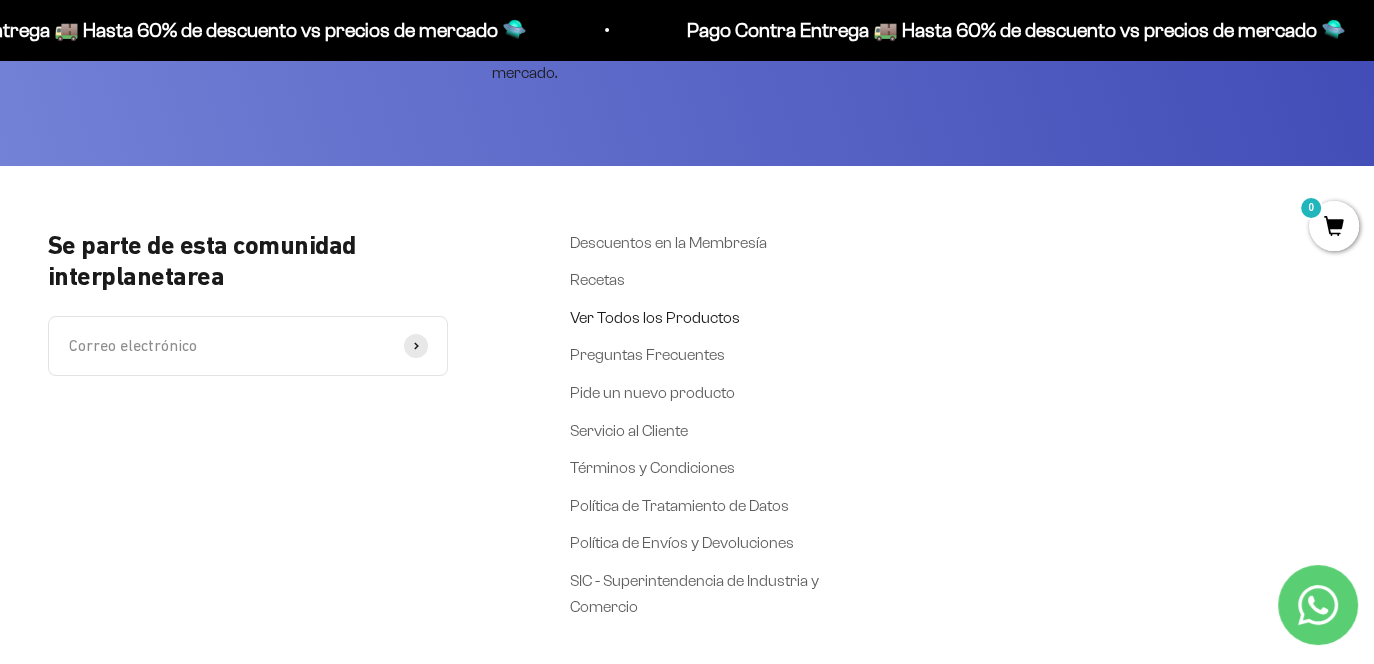 click on "Ver Todos los Productos" at bounding box center [655, 318] 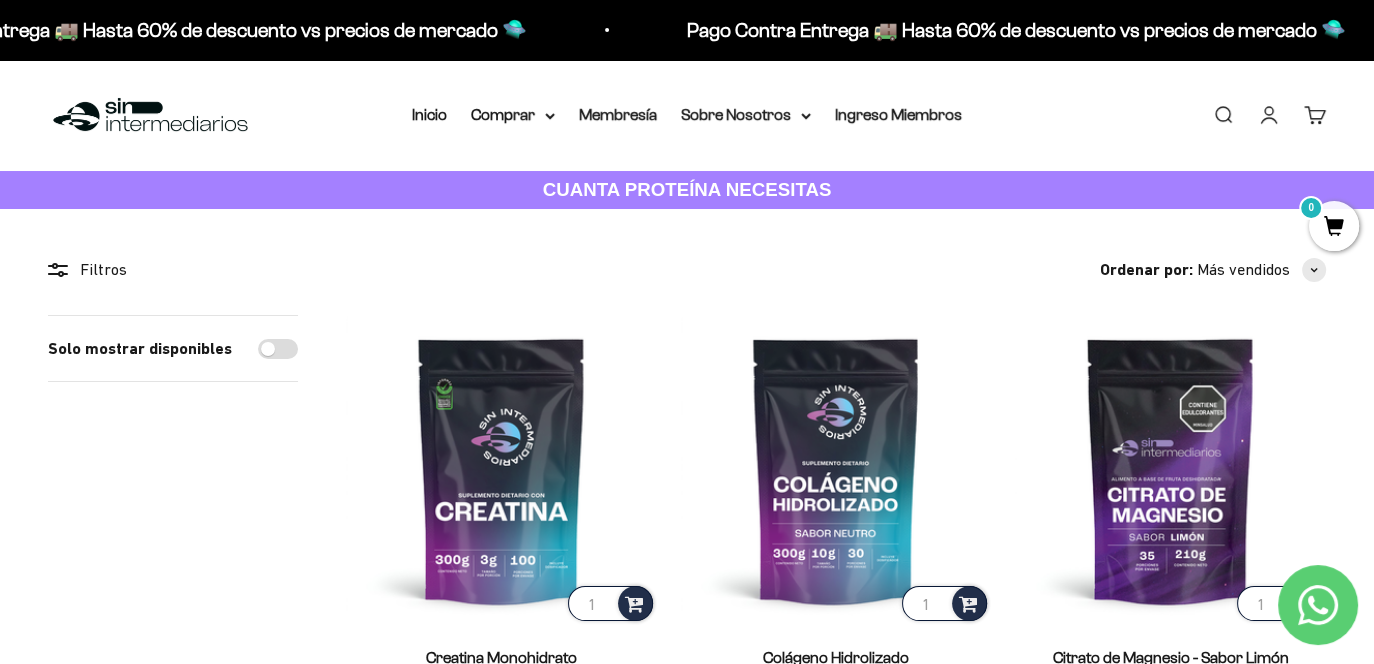 scroll, scrollTop: 0, scrollLeft: 0, axis: both 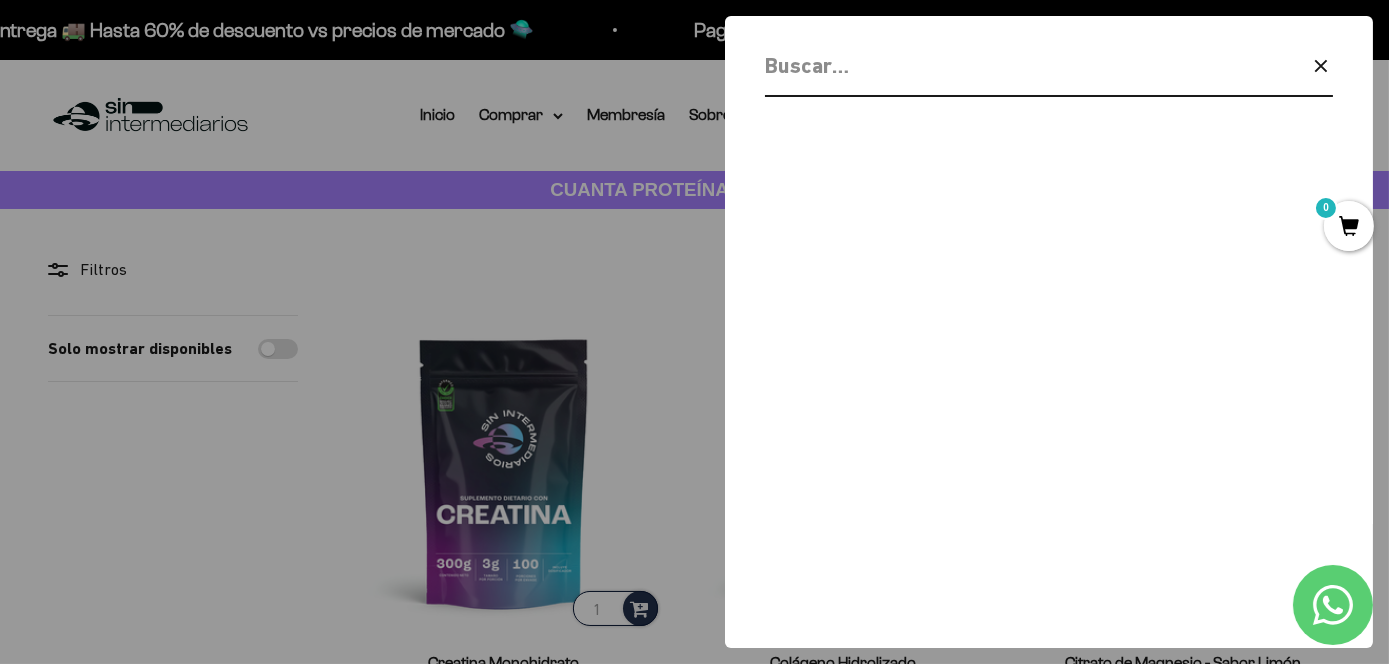 click at bounding box center [997, 65] 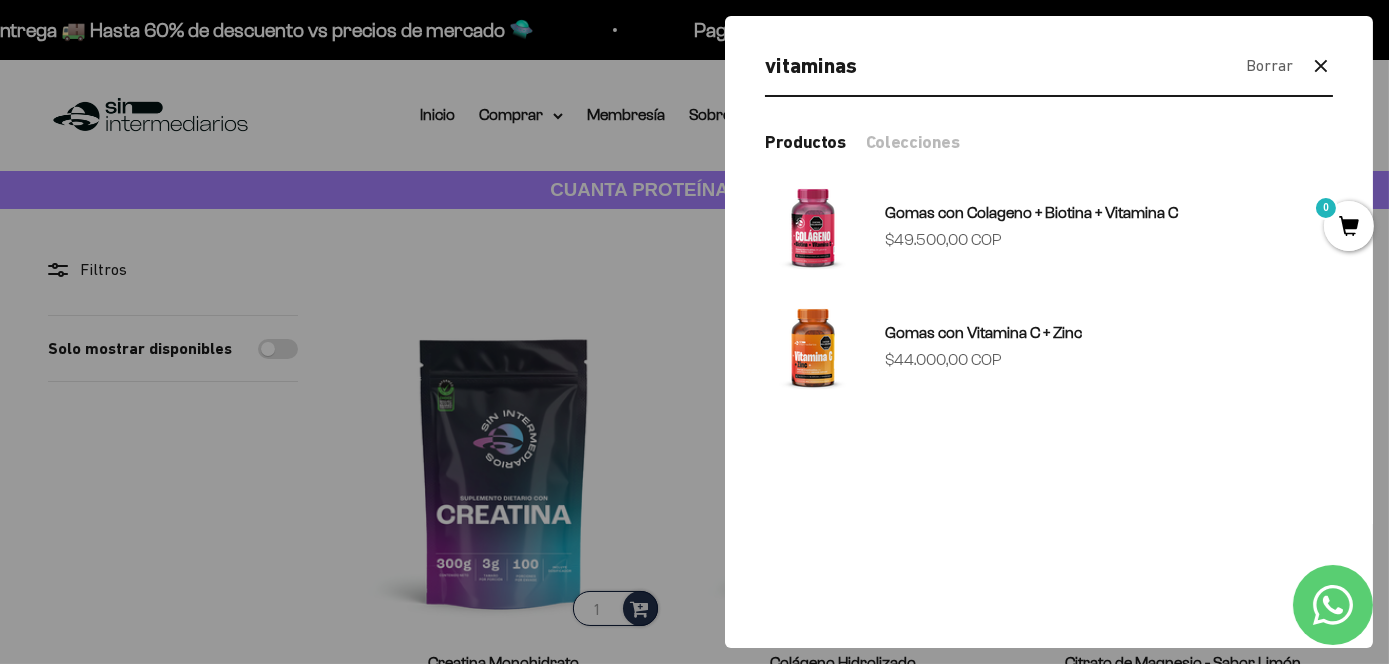 type on "vitaminas" 